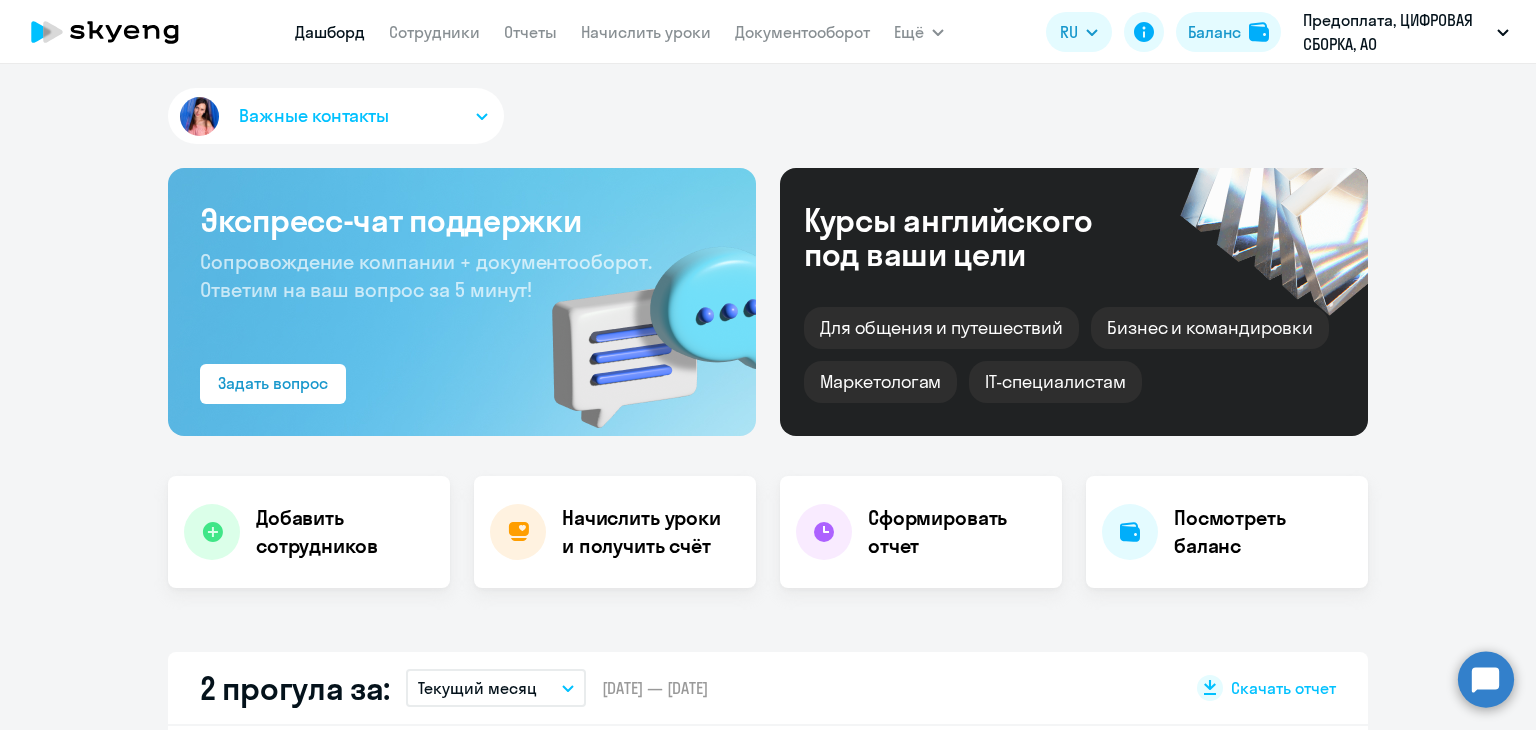 scroll, scrollTop: 0, scrollLeft: 0, axis: both 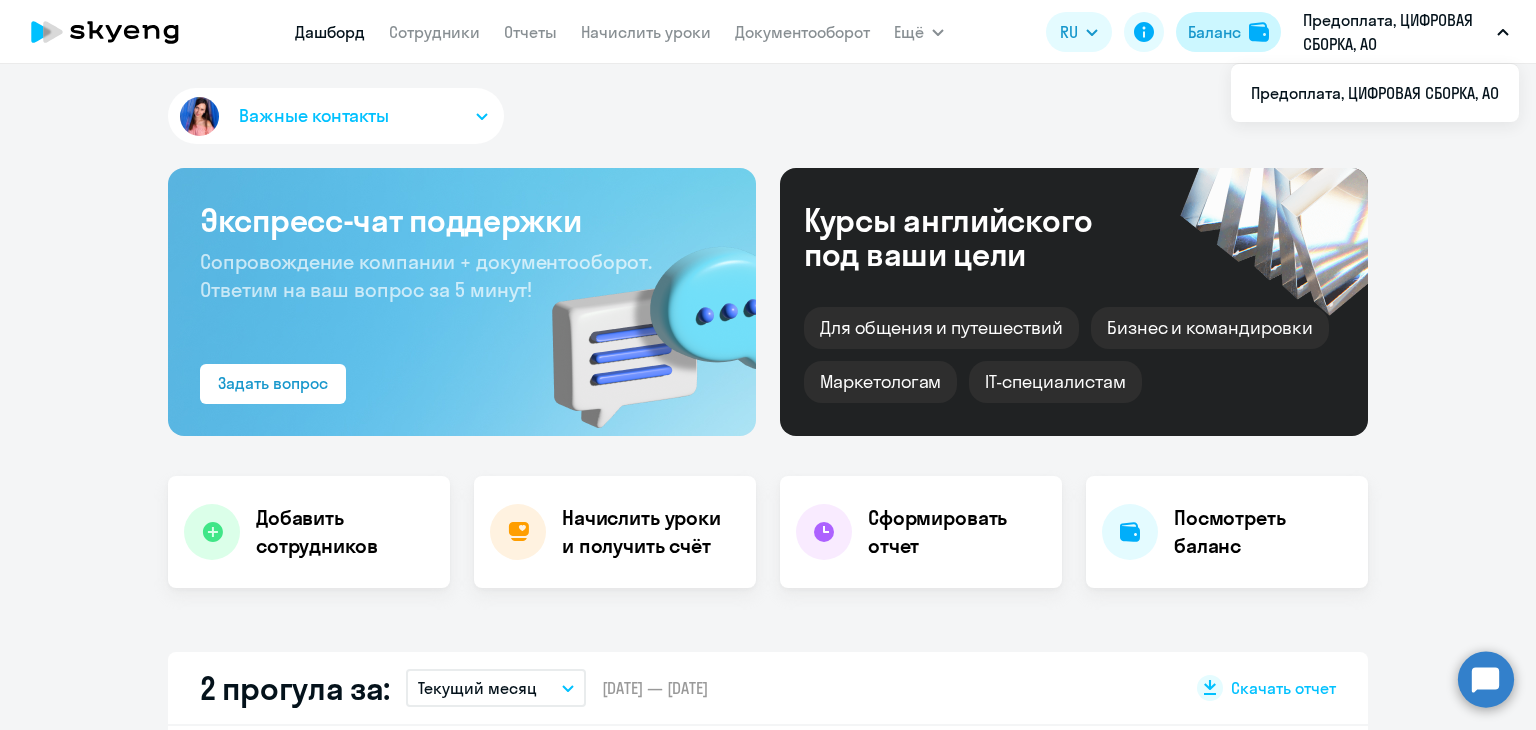 click on "Баланс" 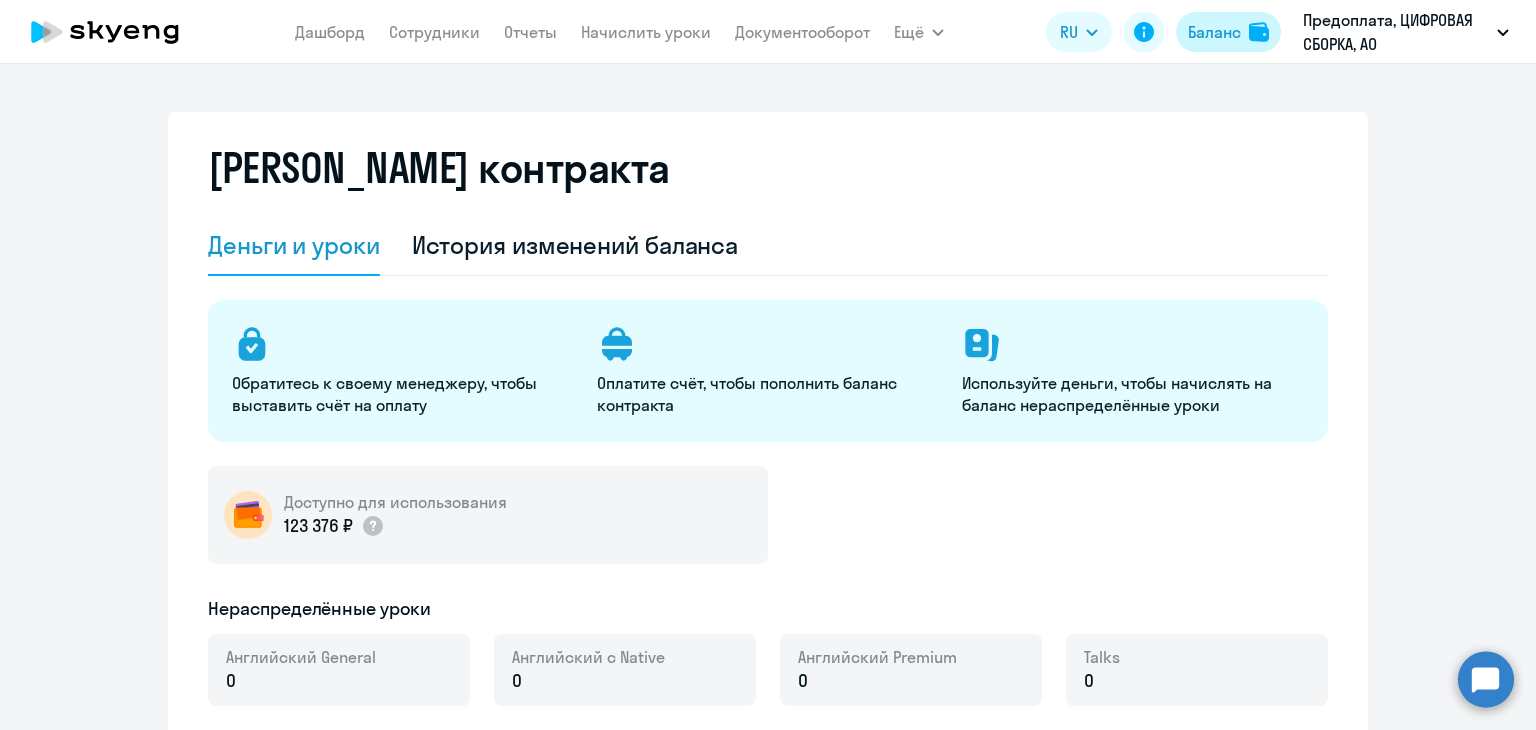 select on "english_adult_not_native_speaker" 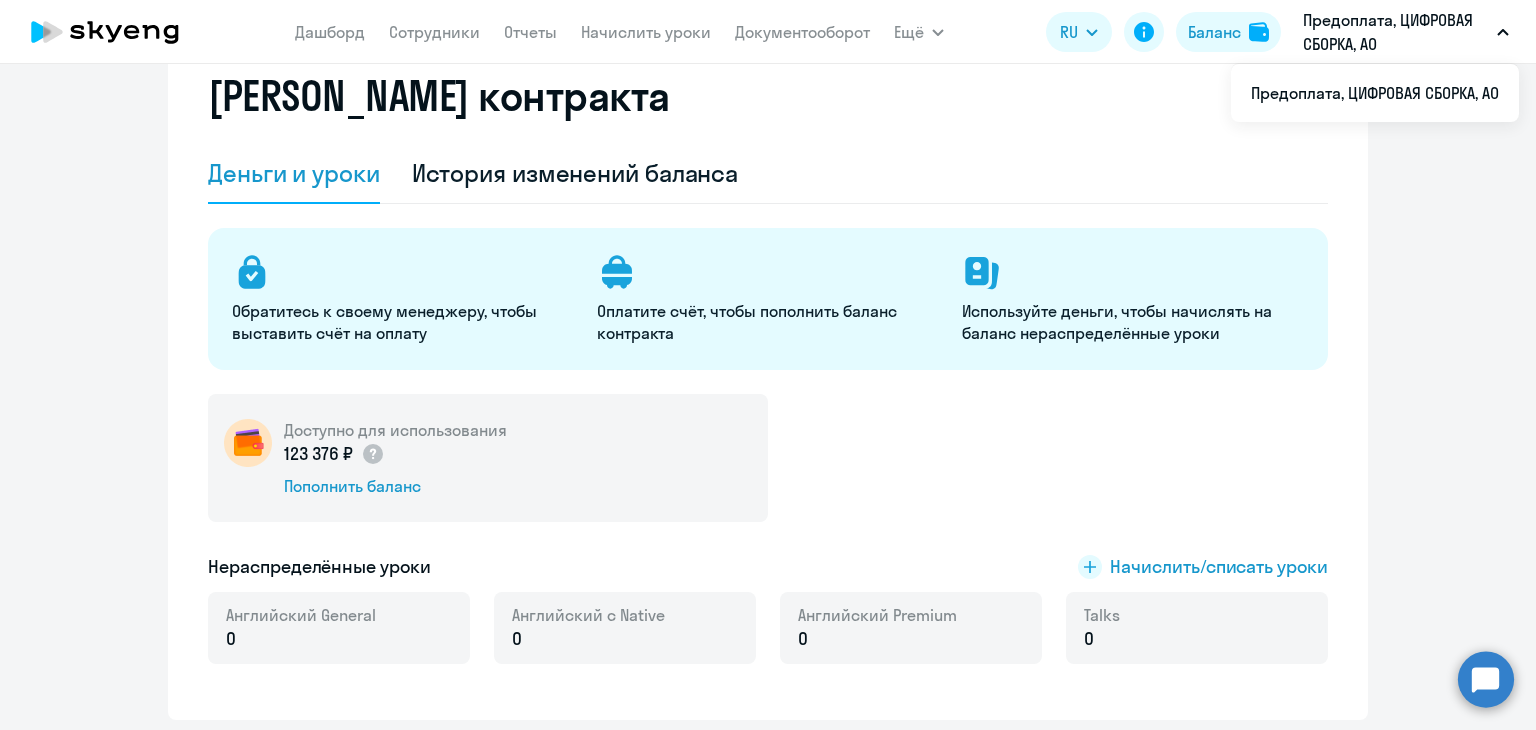 scroll, scrollTop: 100, scrollLeft: 0, axis: vertical 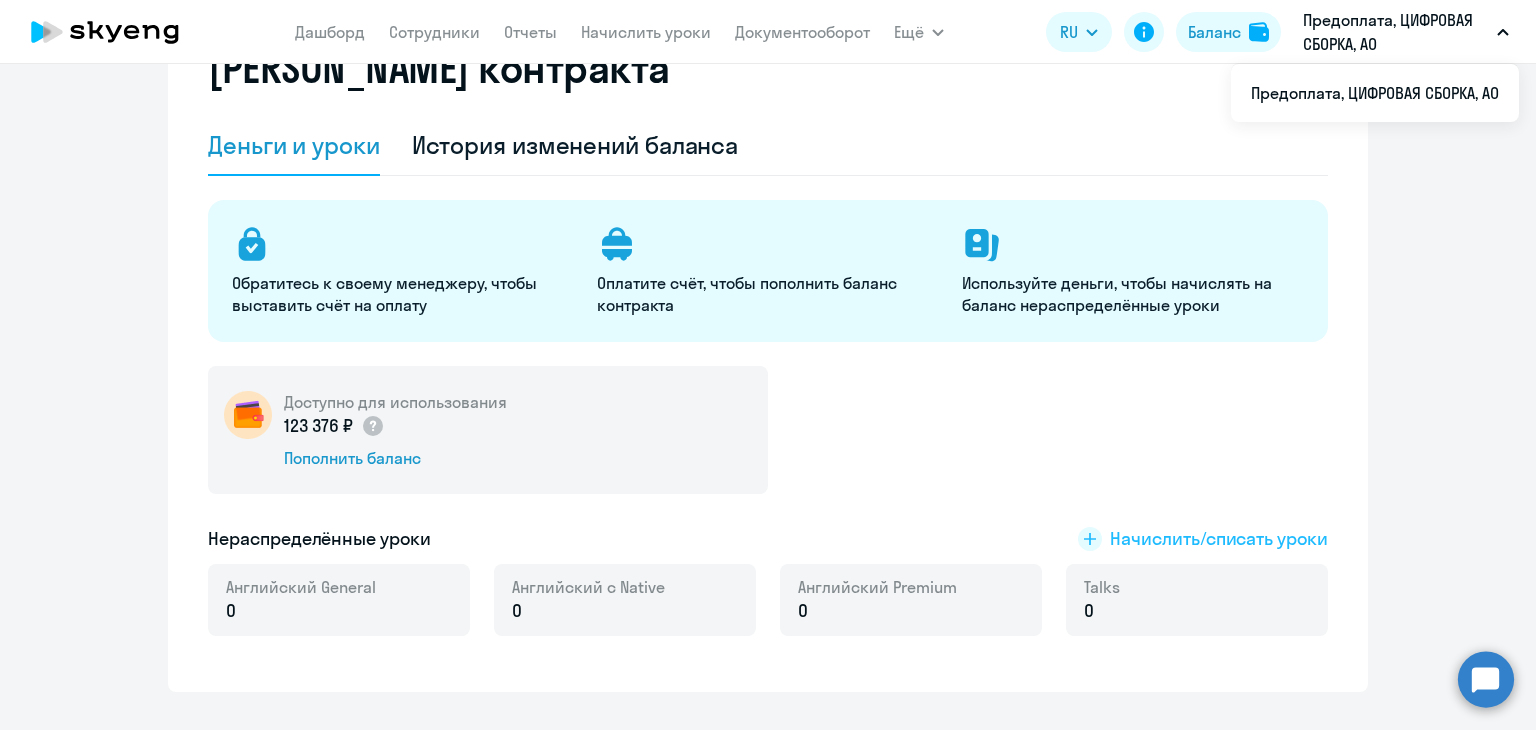 click on "Начислить/списать уроки" 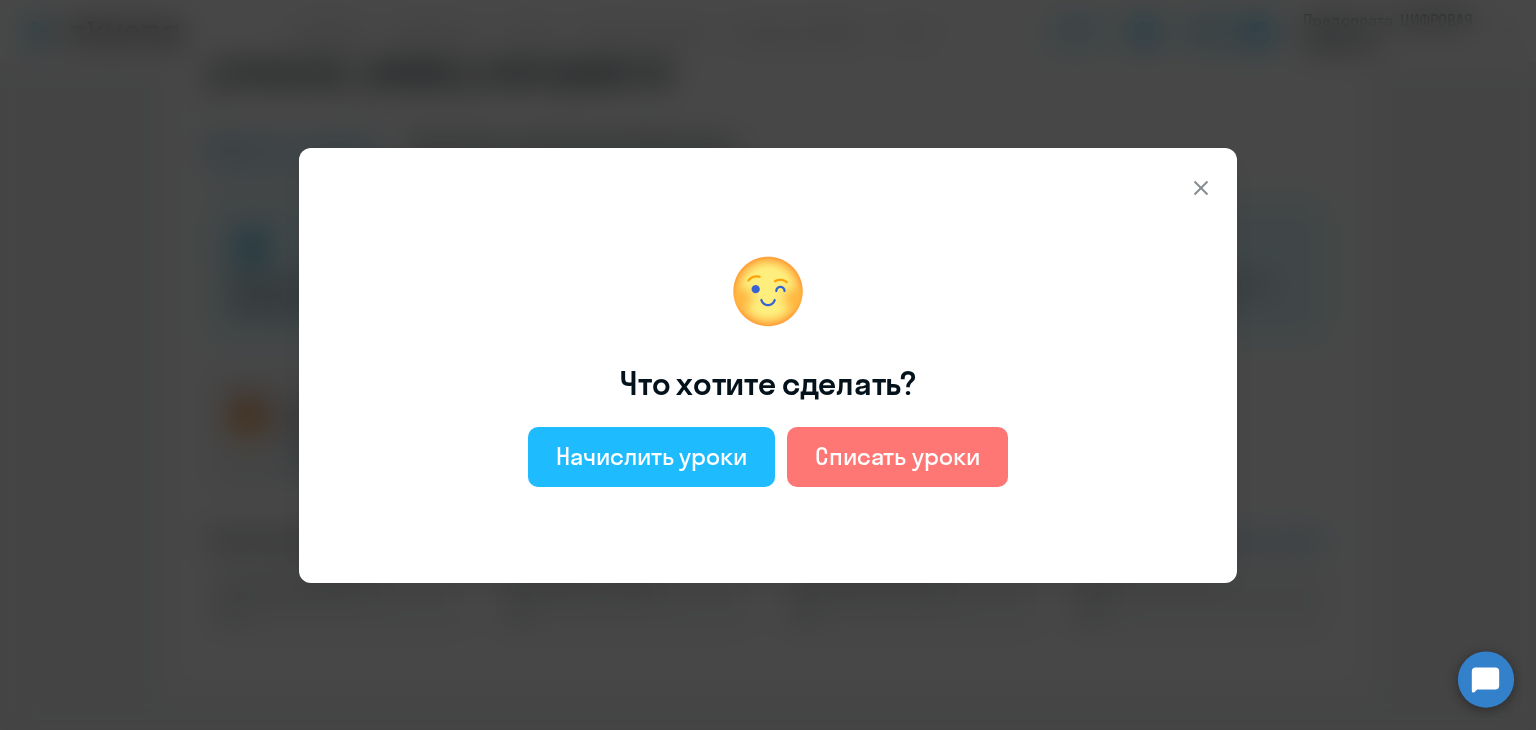 click on "Начислить уроки" at bounding box center [651, 456] 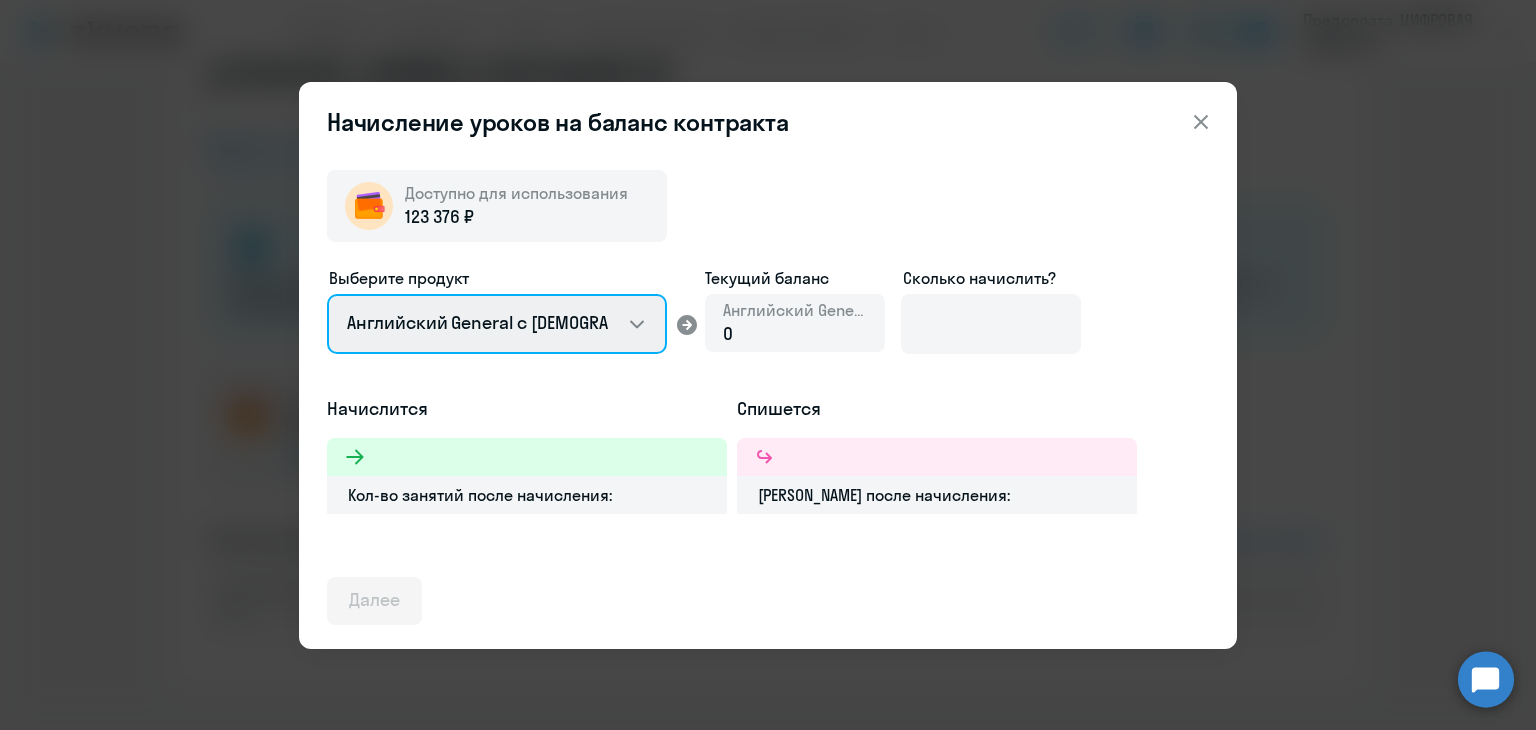 click on "Английский General с [DEMOGRAPHIC_DATA] преподавателем   Английский General с [DEMOGRAPHIC_DATA] преподавателем   Премиум английский с русскоговорящим преподавателем   Talks 15 минутные разговоры на английском" at bounding box center [497, 324] 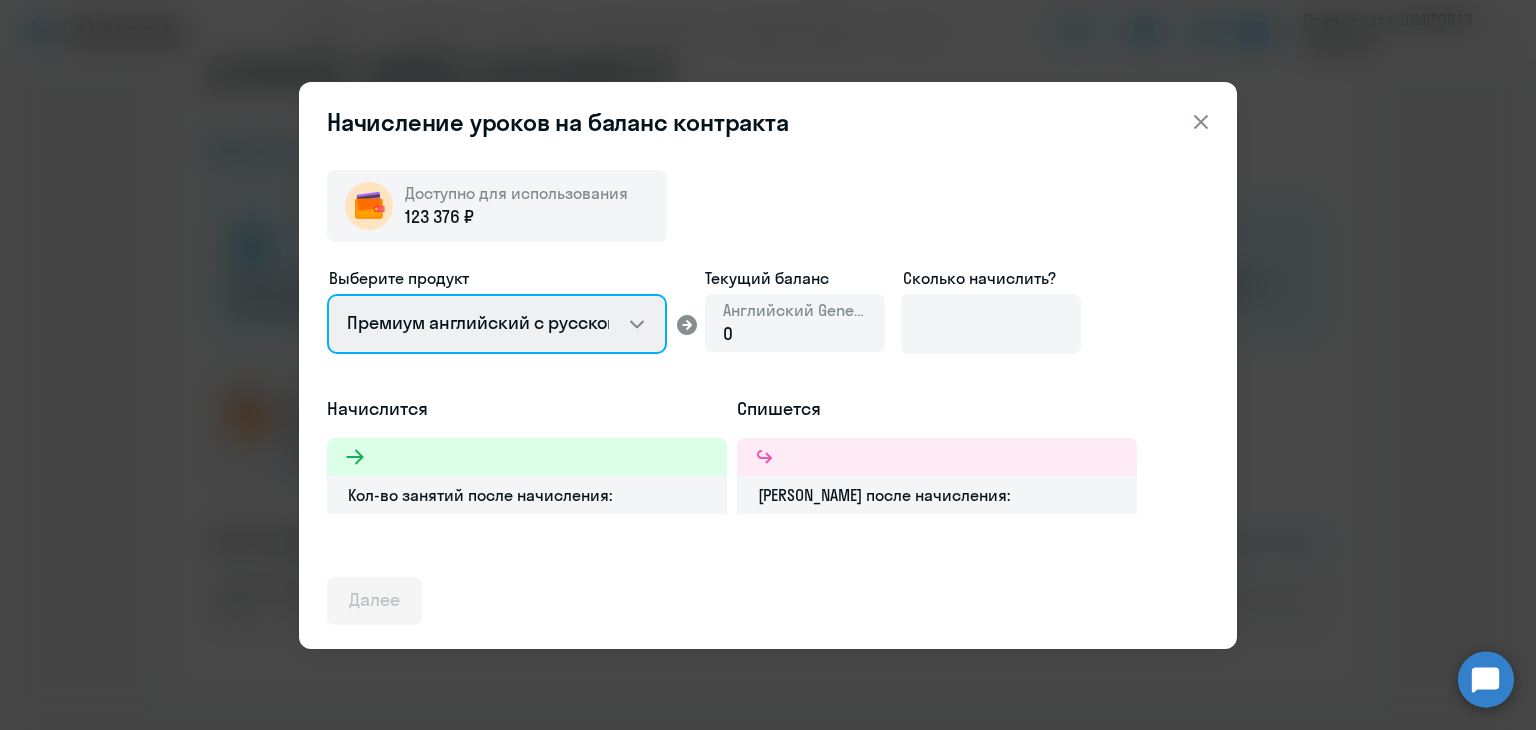 click on "Английский General с [DEMOGRAPHIC_DATA] преподавателем   Английский General с [DEMOGRAPHIC_DATA] преподавателем   Премиум английский с русскоговорящим преподавателем   Talks 15 минутные разговоры на английском" at bounding box center [497, 324] 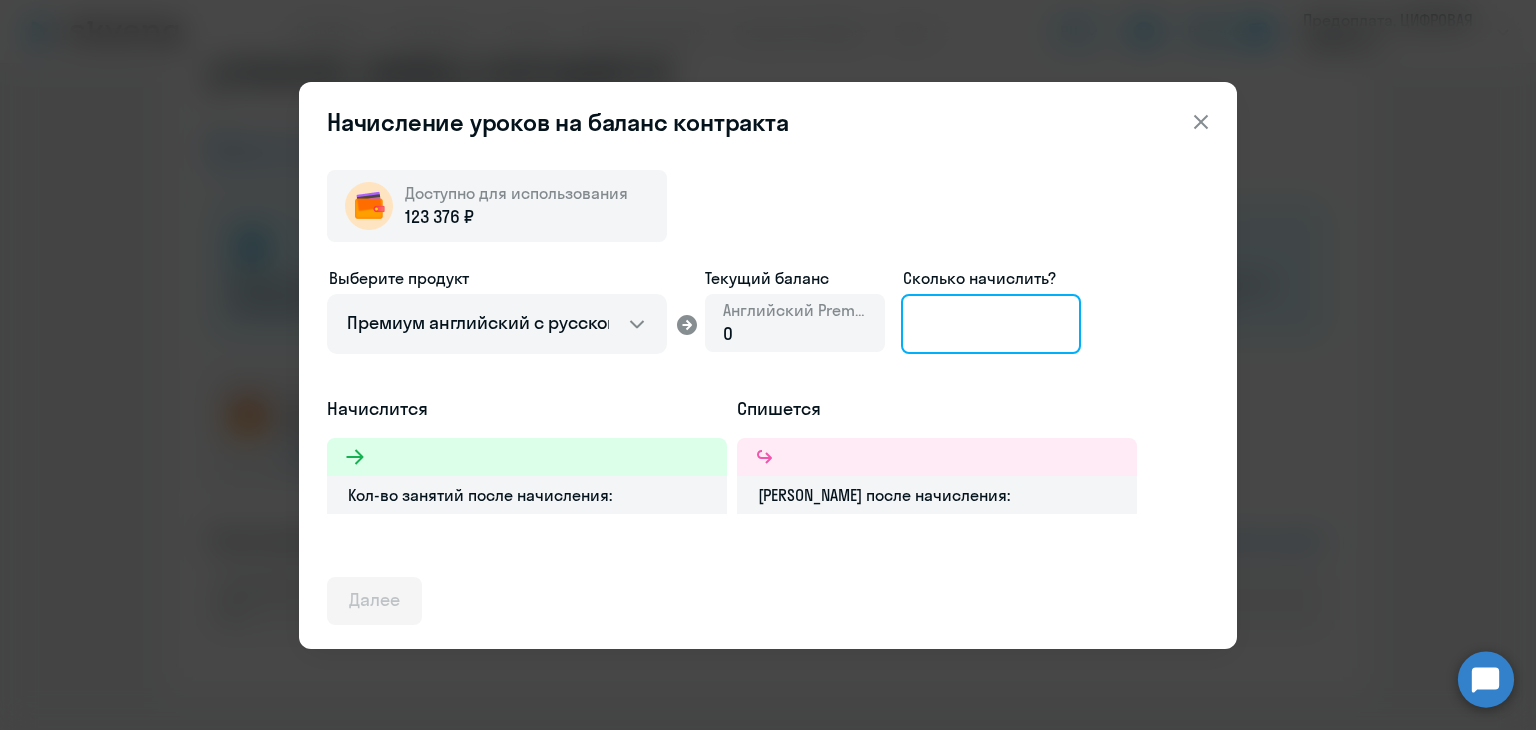 click 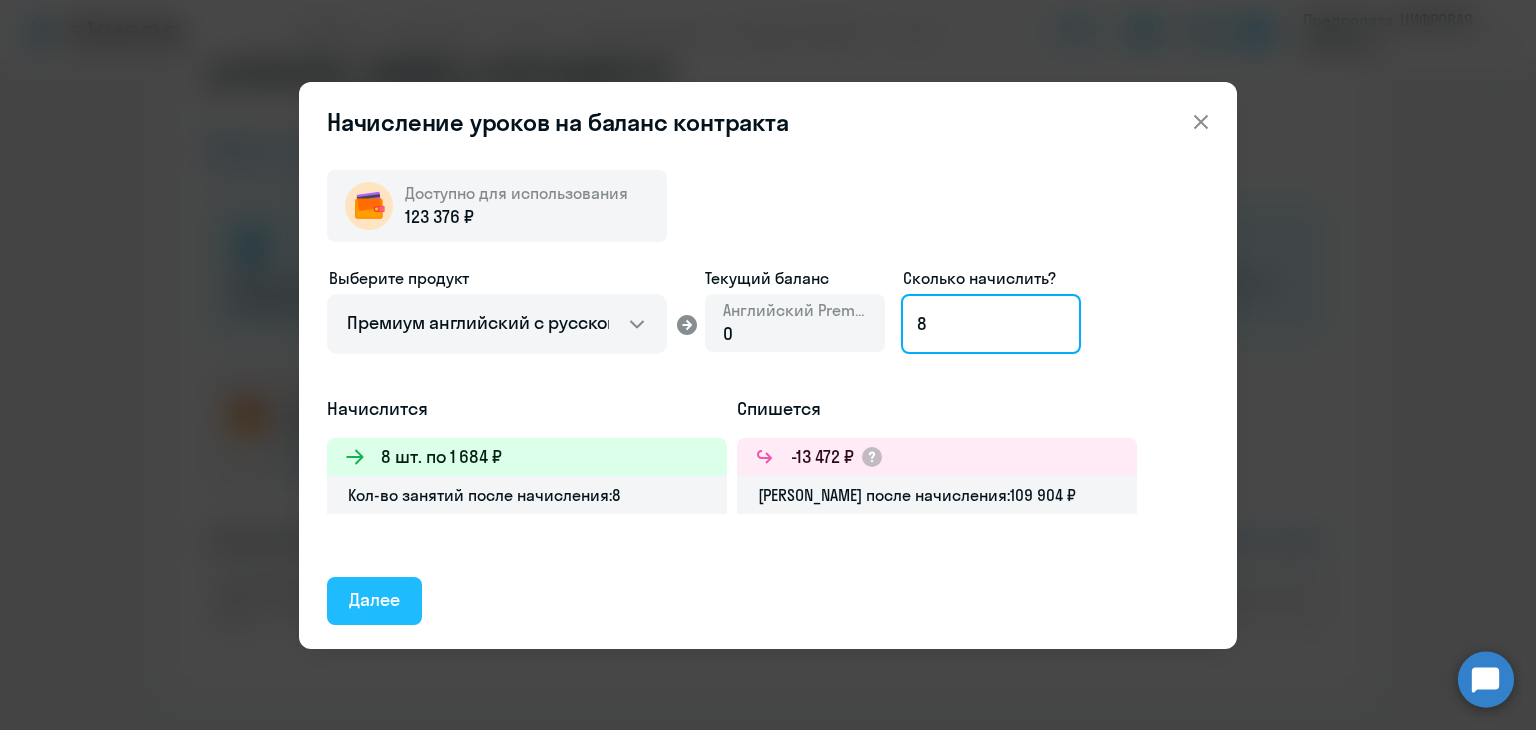 type on "8" 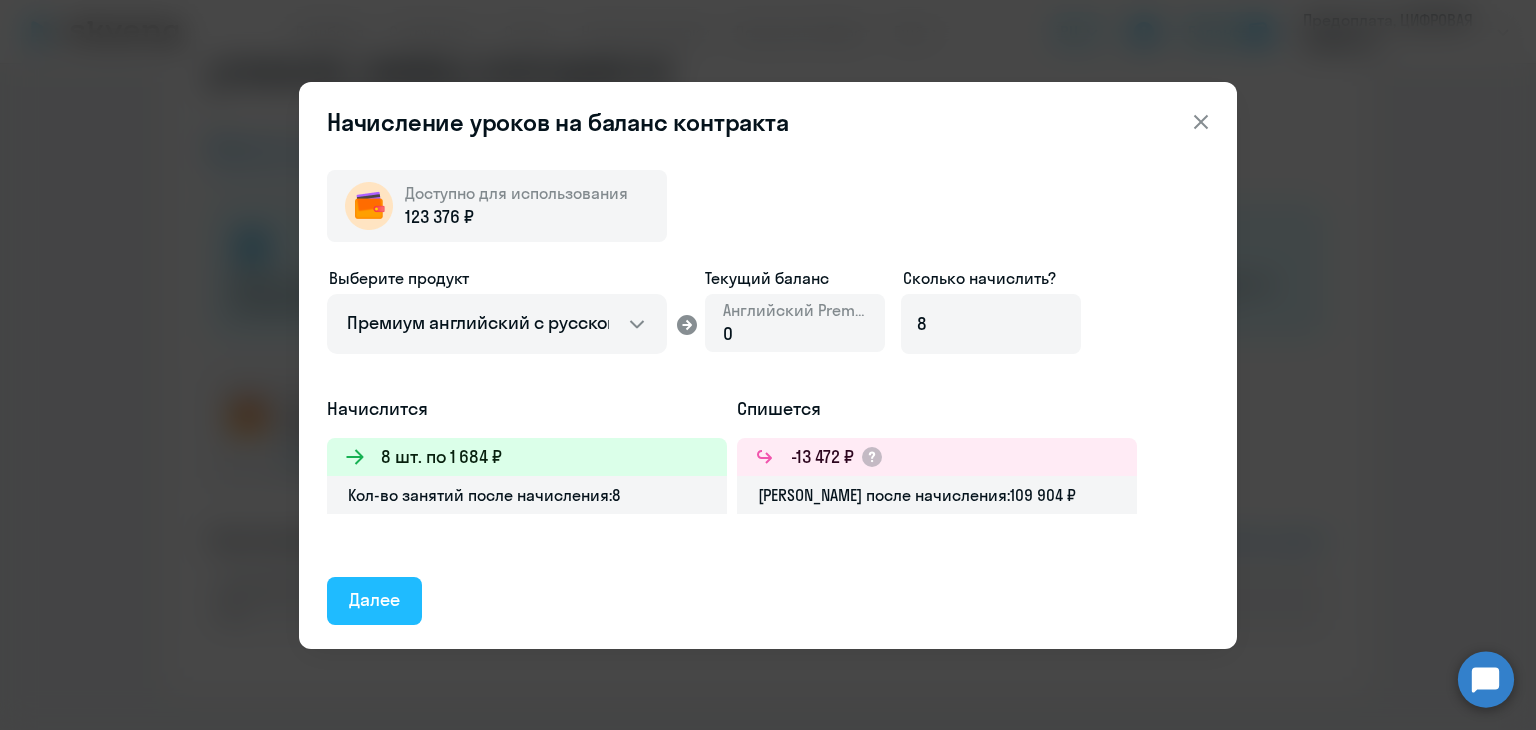 click on "Далее" 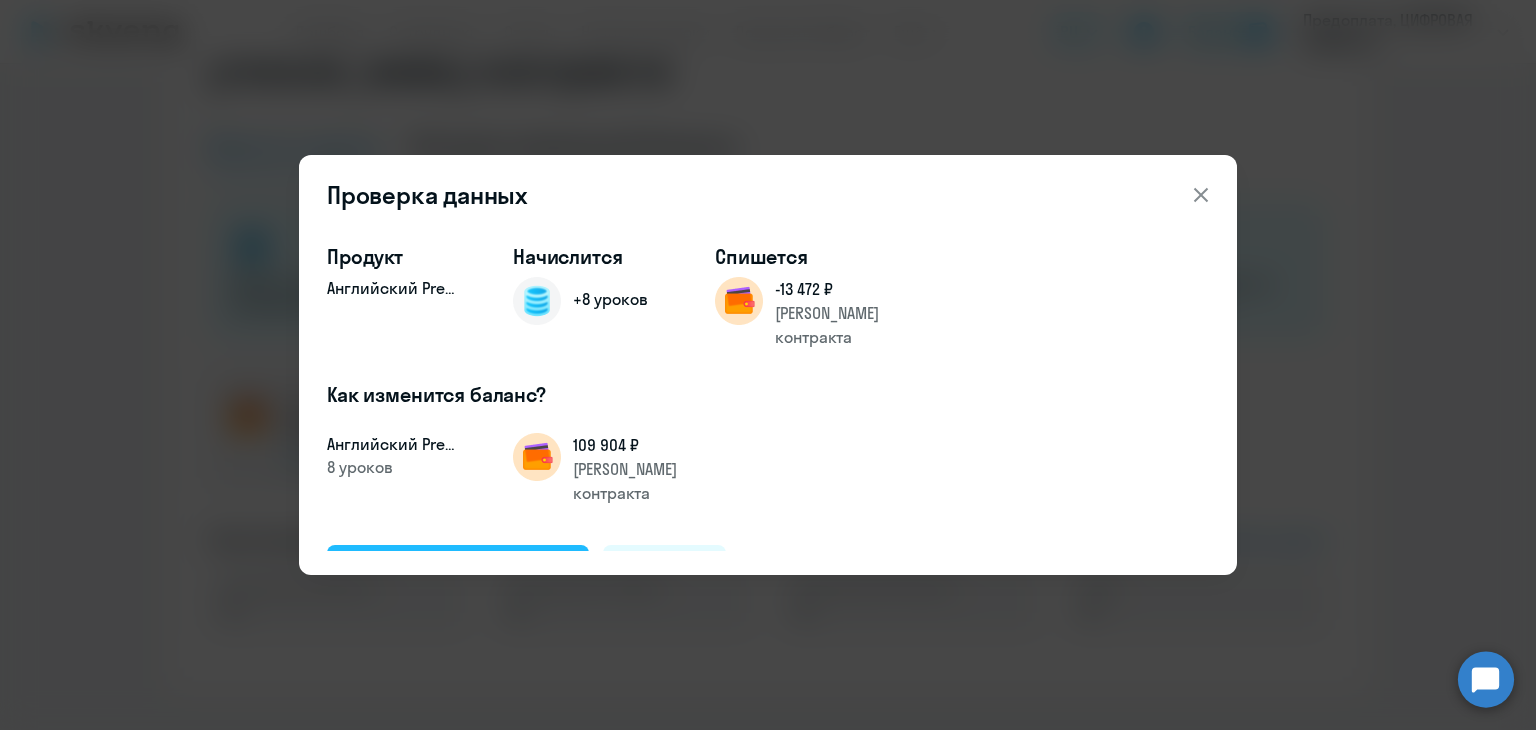 click on "Подтвердить и начислить" at bounding box center (458, 568) 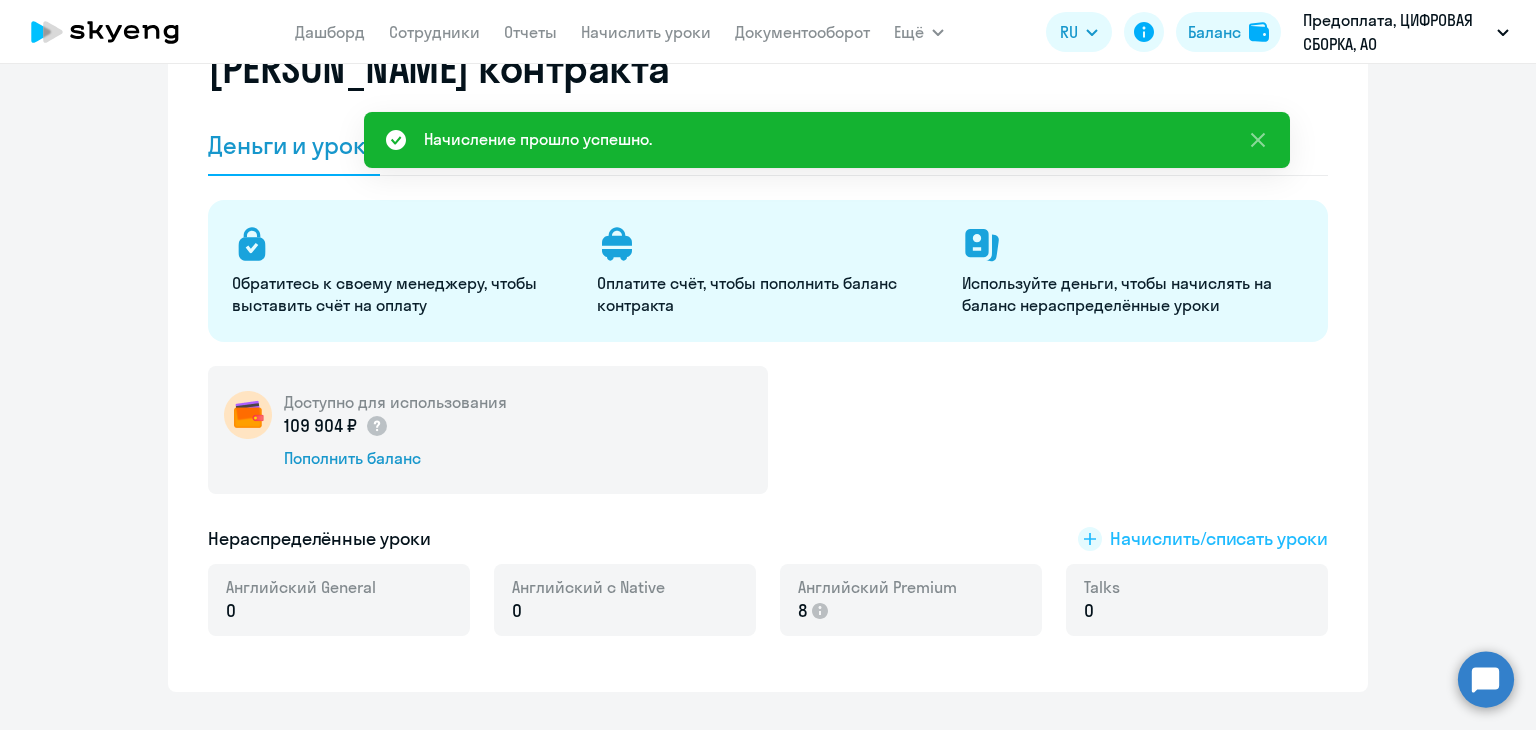 click 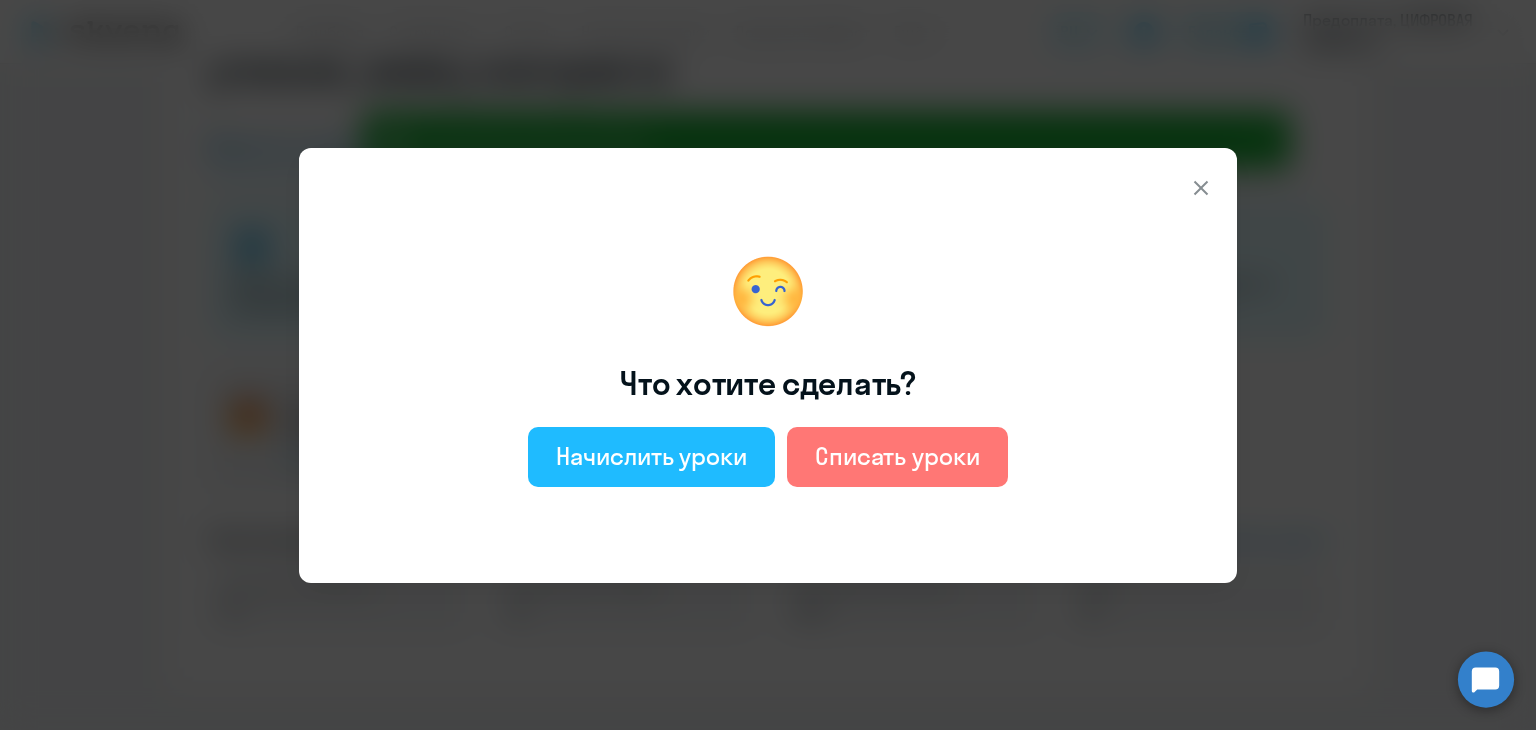 click on "Начислить уроки" at bounding box center (651, 456) 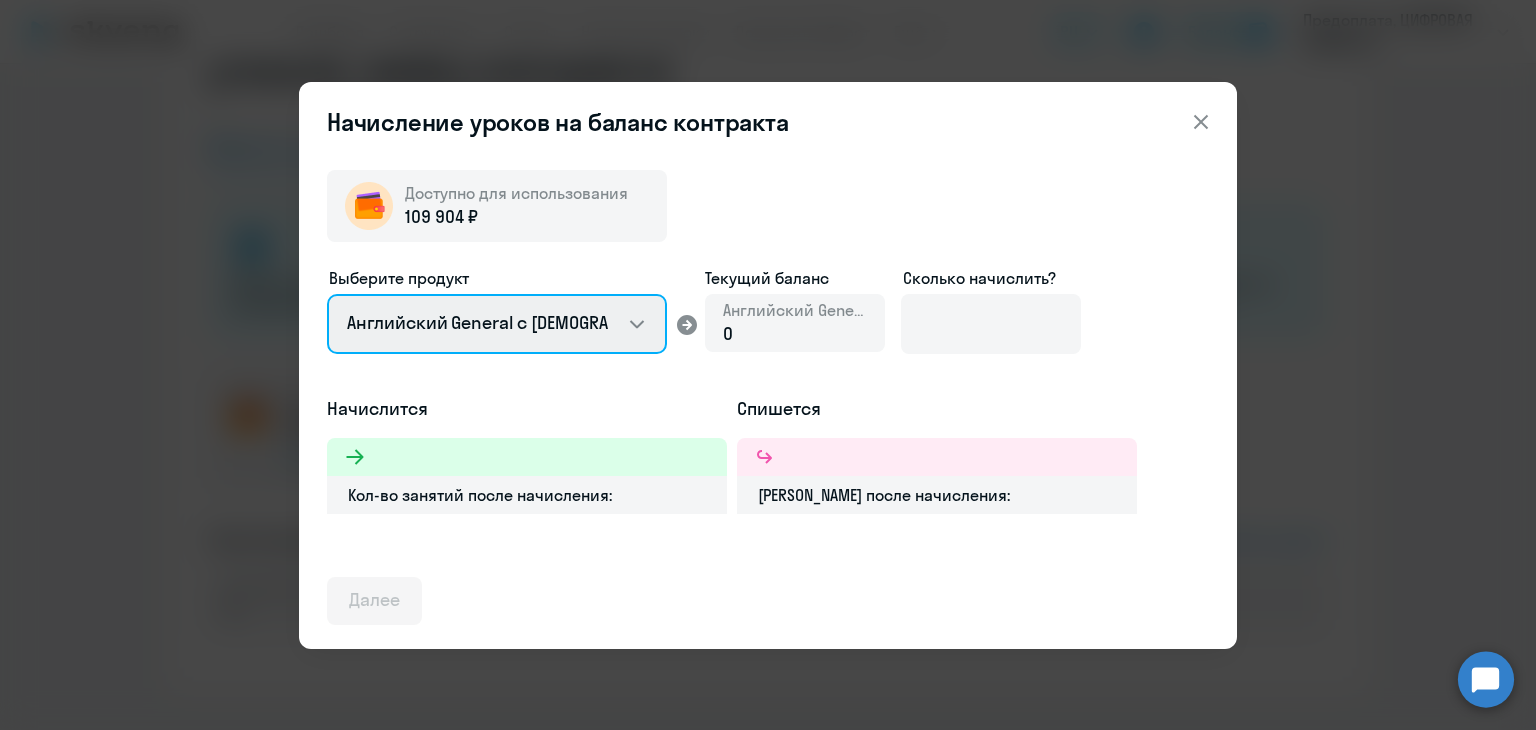 click on "Английский General с [DEMOGRAPHIC_DATA] преподавателем   Английский General с [DEMOGRAPHIC_DATA] преподавателем   Премиум английский с русскоговорящим преподавателем   Talks 15 минутные разговоры на английском" at bounding box center [497, 324] 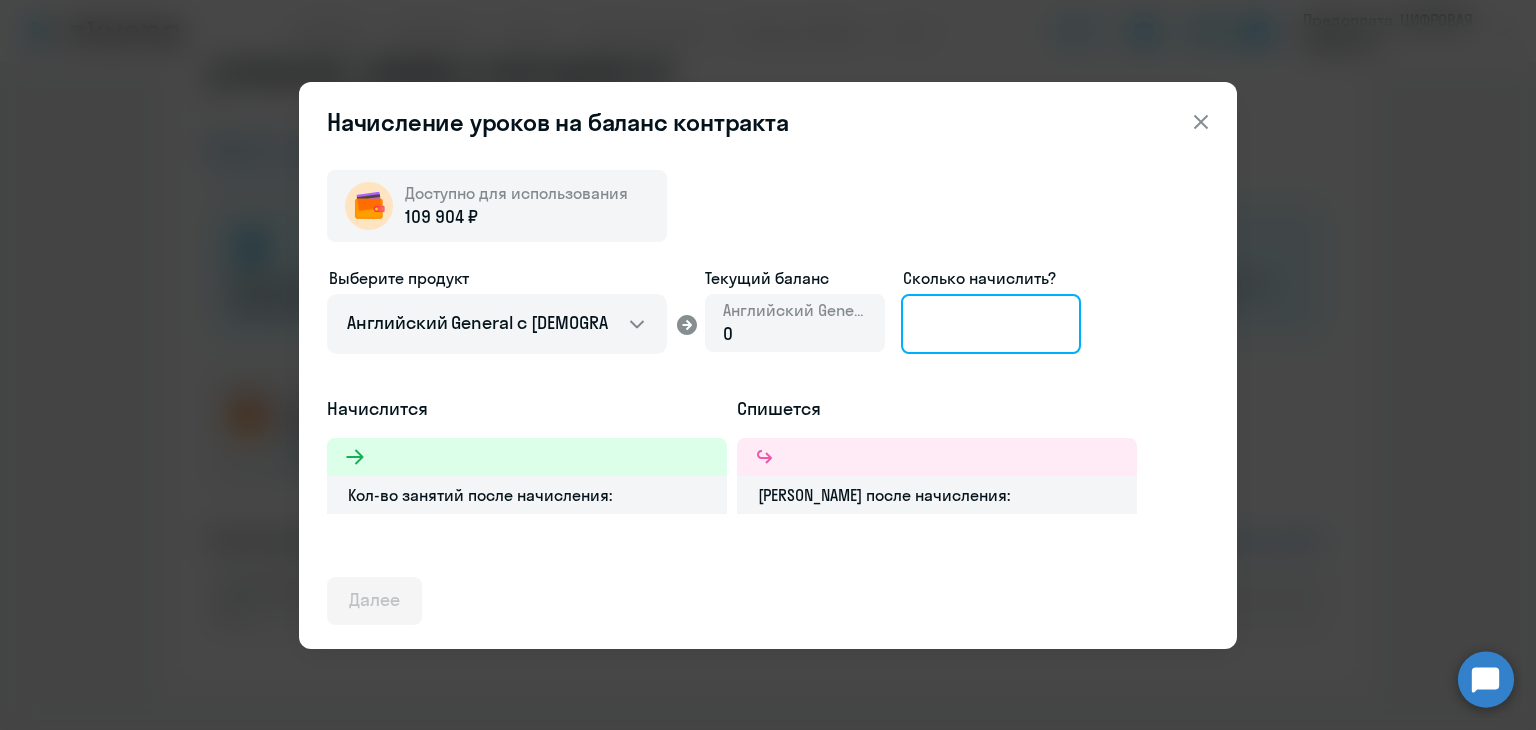 drag, startPoint x: 902, startPoint y: 333, endPoint x: 927, endPoint y: 325, distance: 26.24881 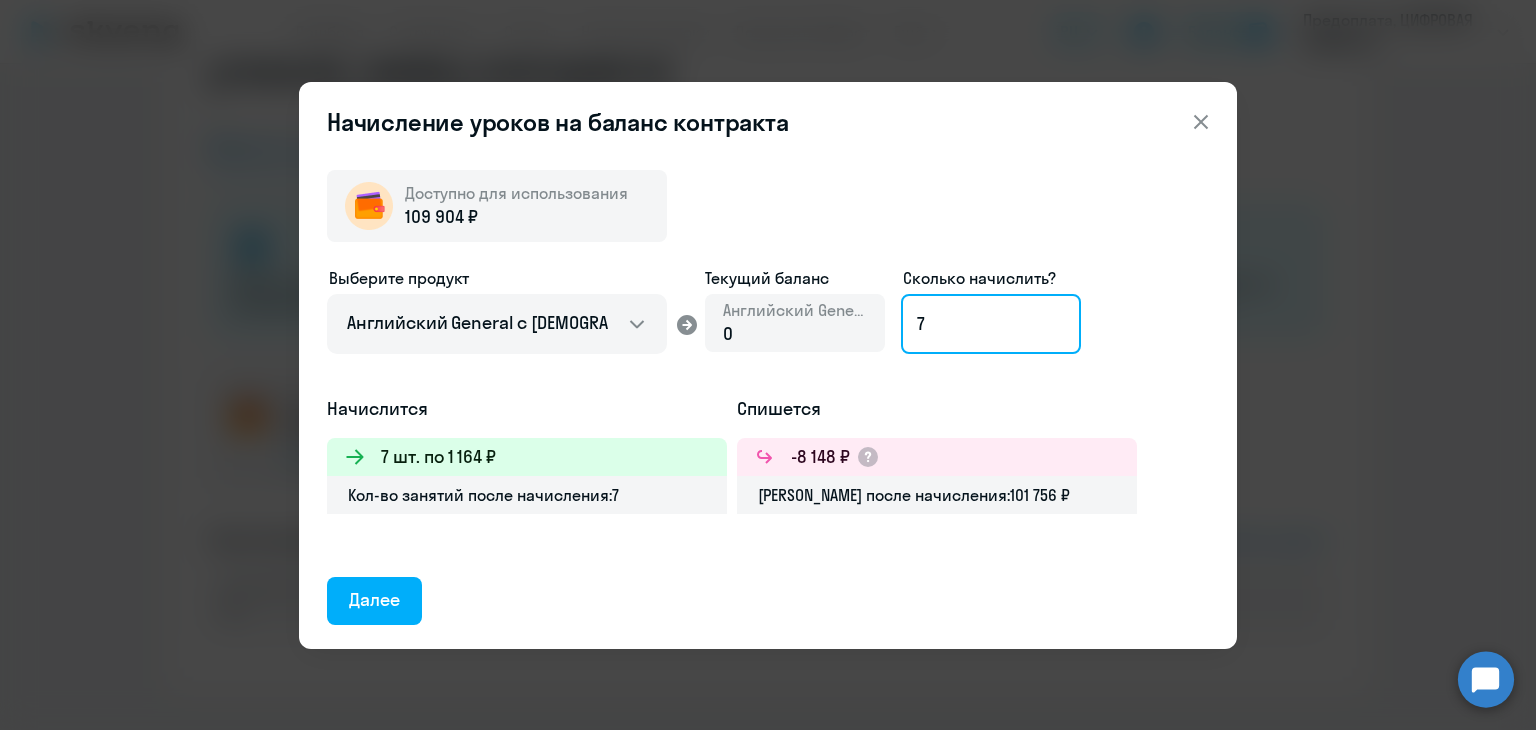 type on "73" 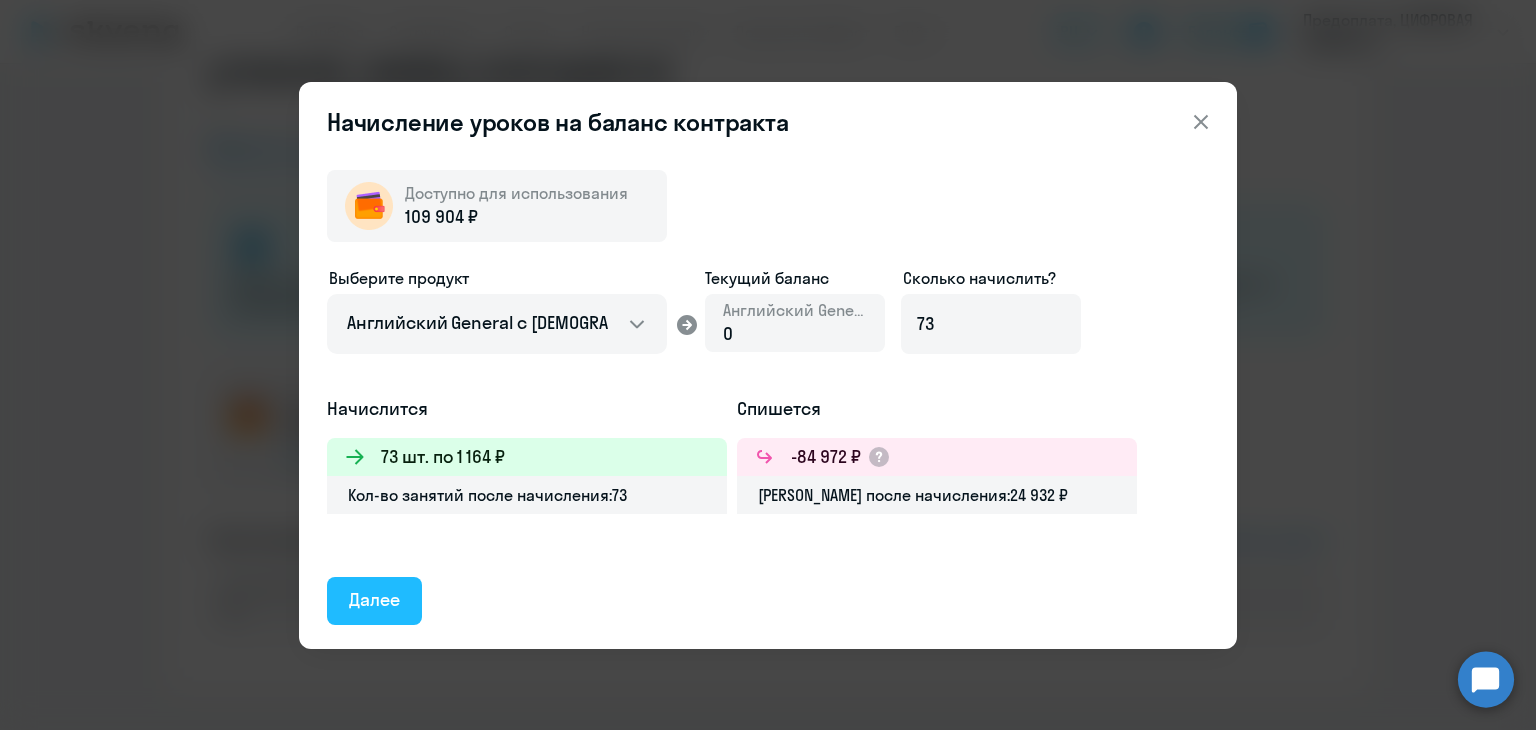 click on "Далее" 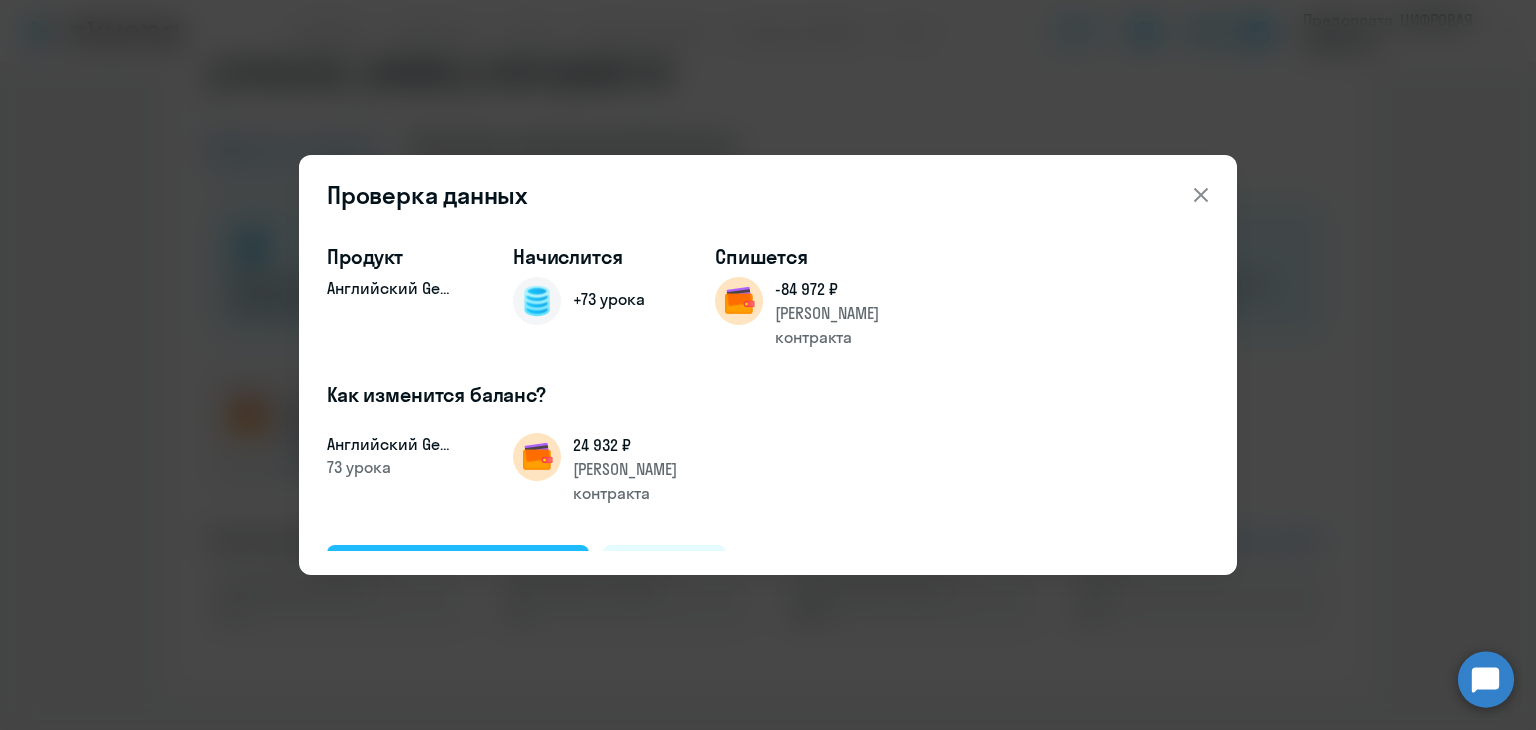 click on "Подтвердить и начислить" at bounding box center (458, 568) 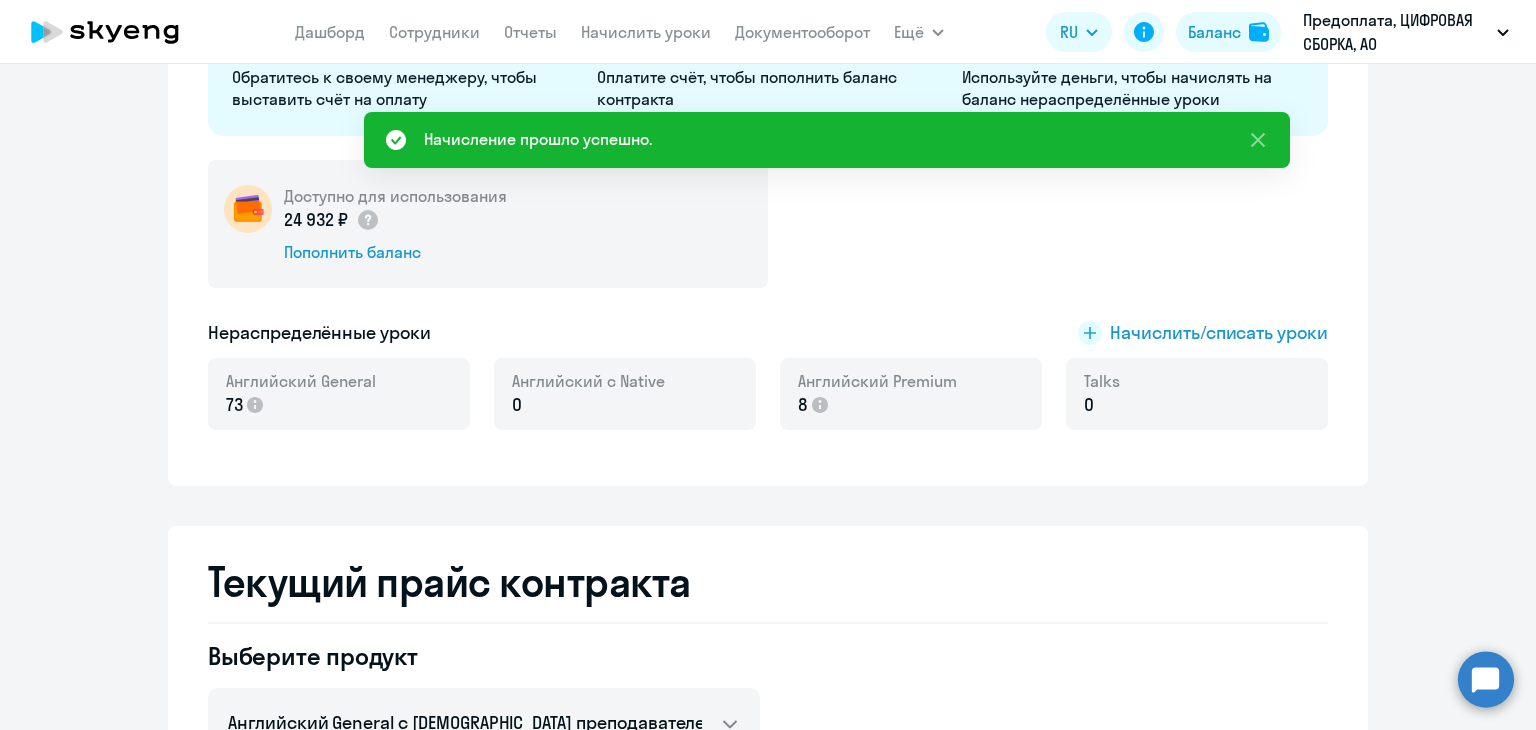 scroll, scrollTop: 400, scrollLeft: 0, axis: vertical 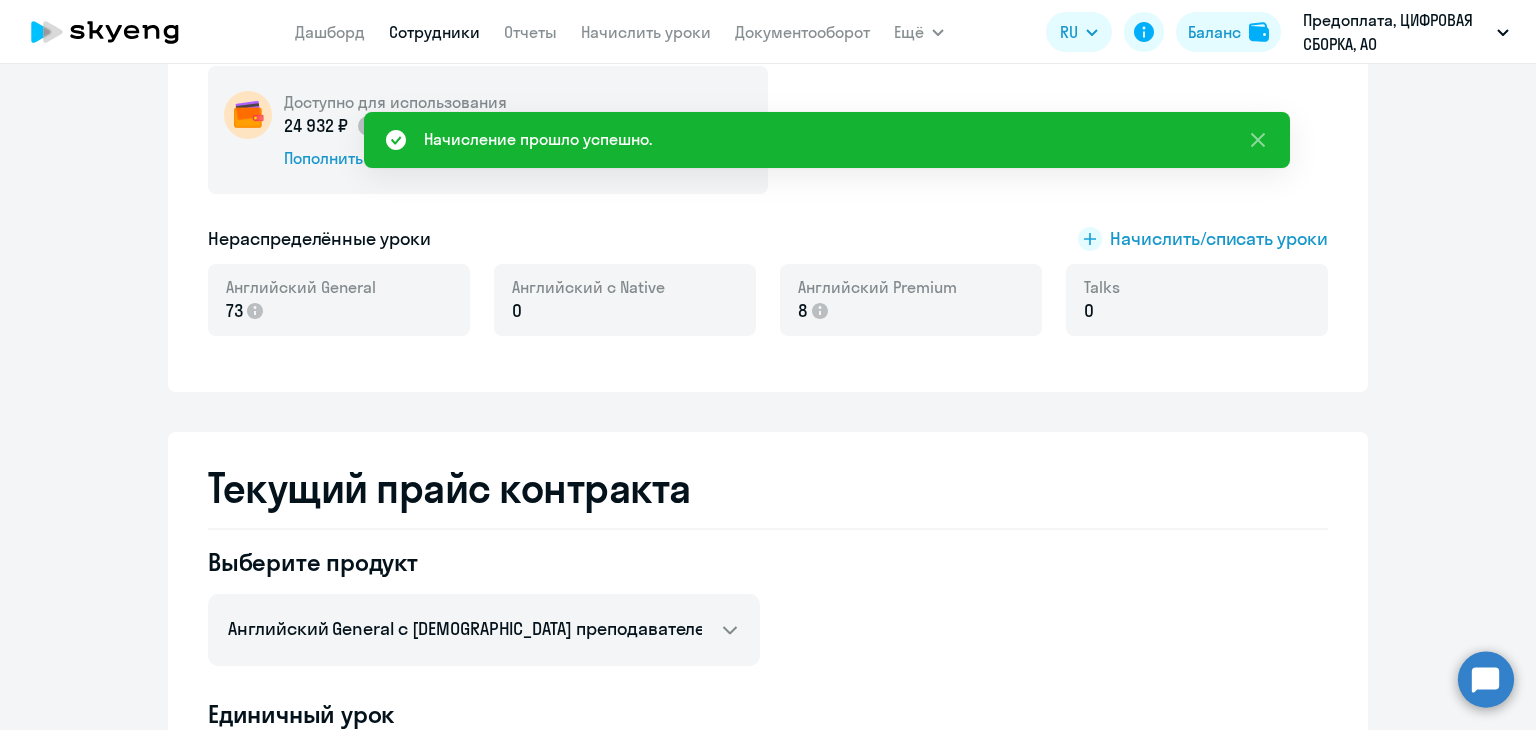 click on "Сотрудники" at bounding box center [434, 32] 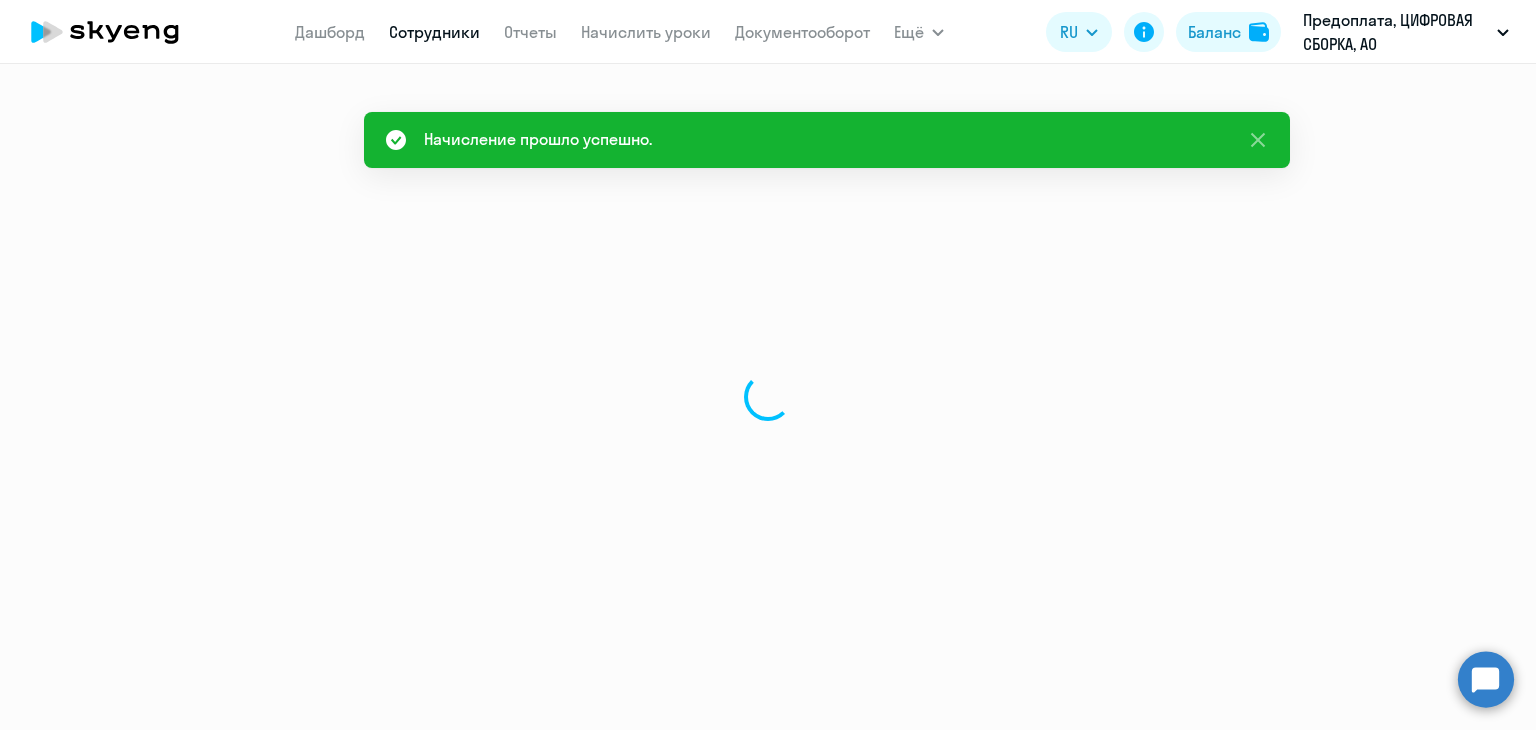 scroll, scrollTop: 0, scrollLeft: 0, axis: both 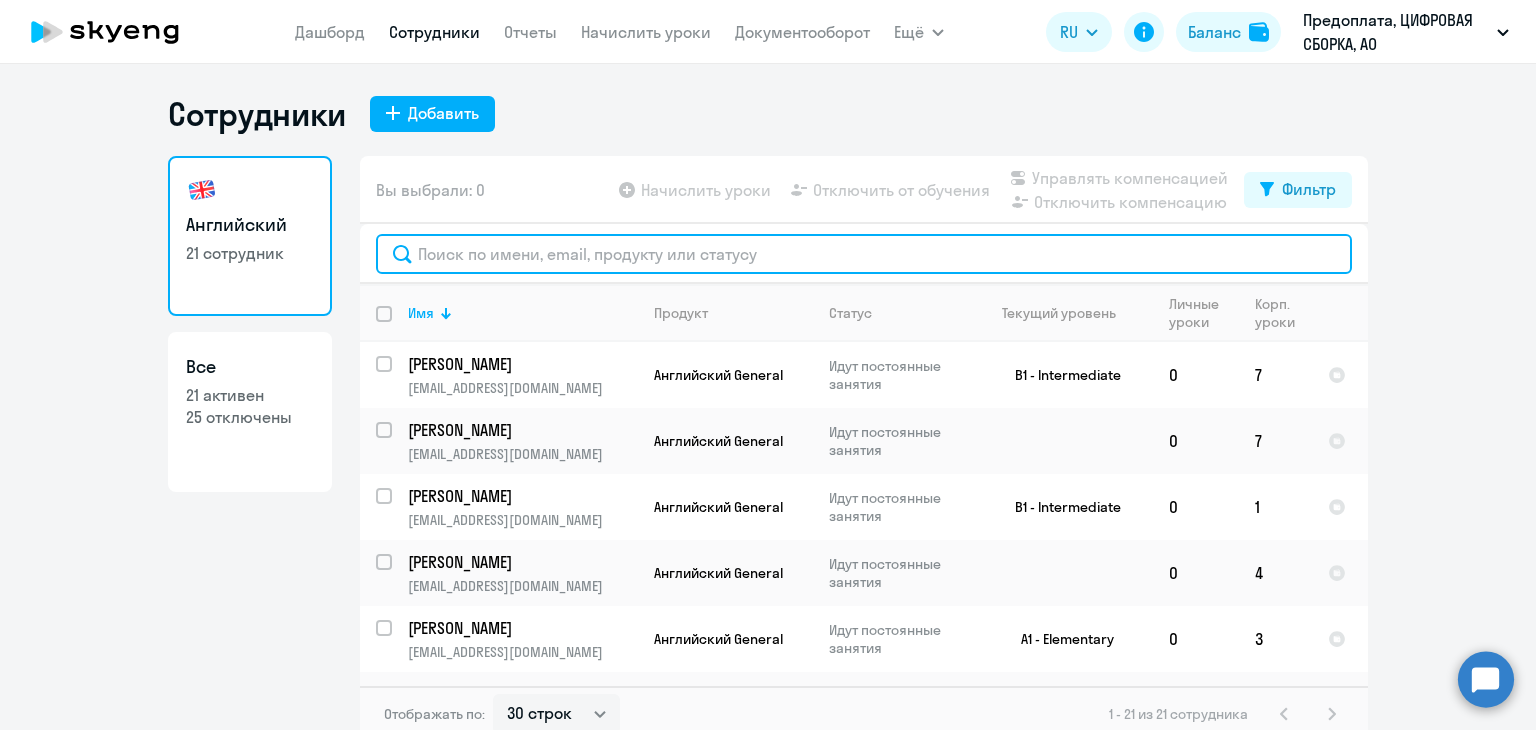 click 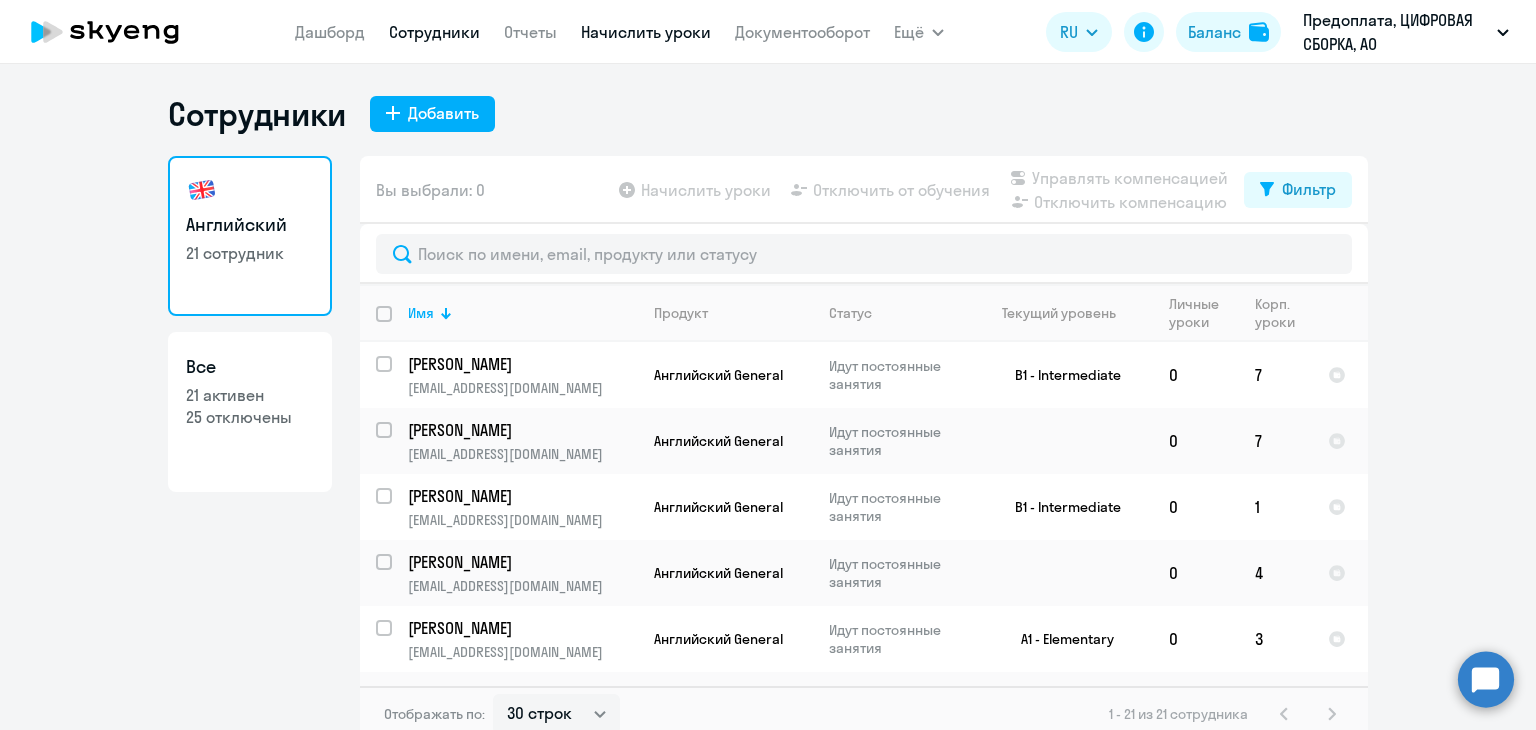 click on "Начислить уроки" at bounding box center (646, 32) 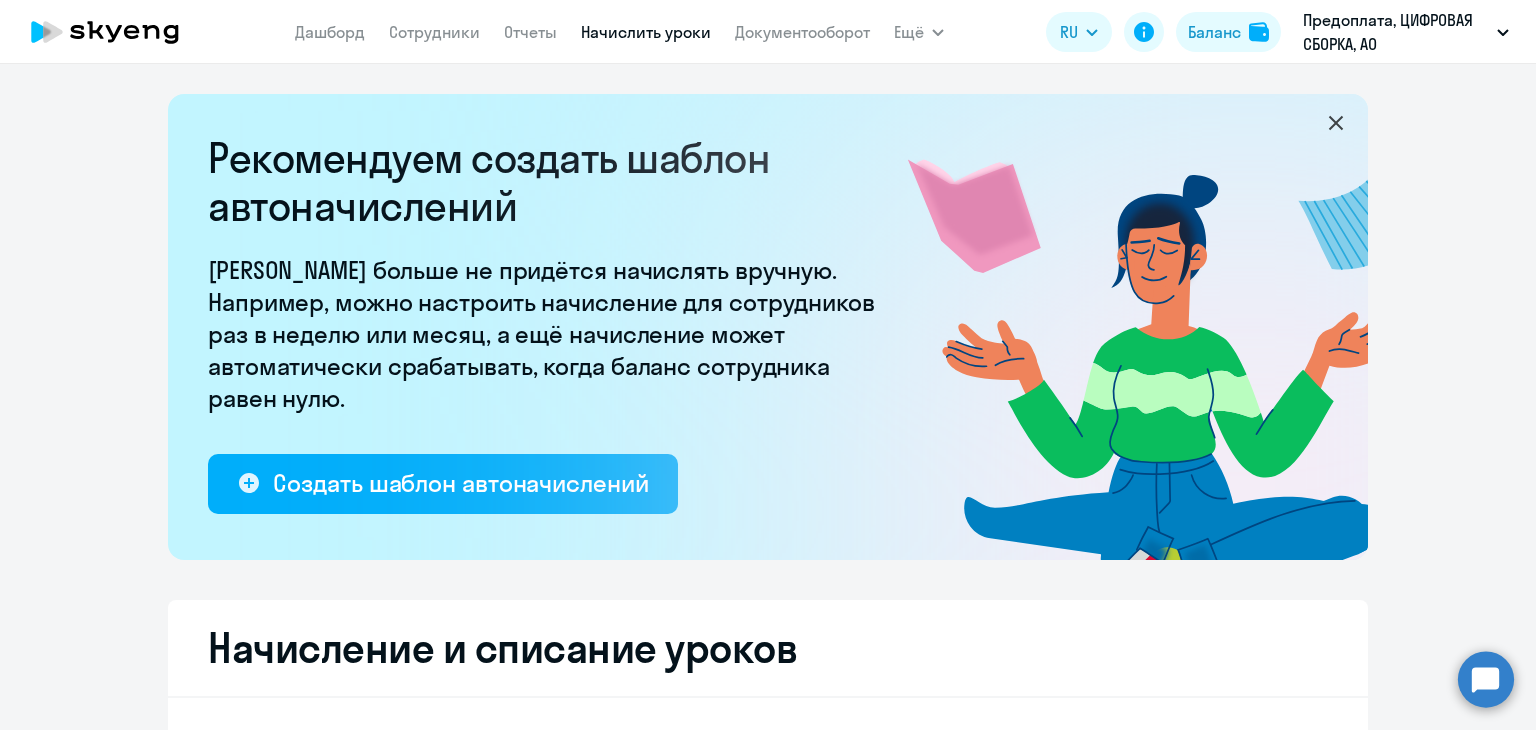 select on "10" 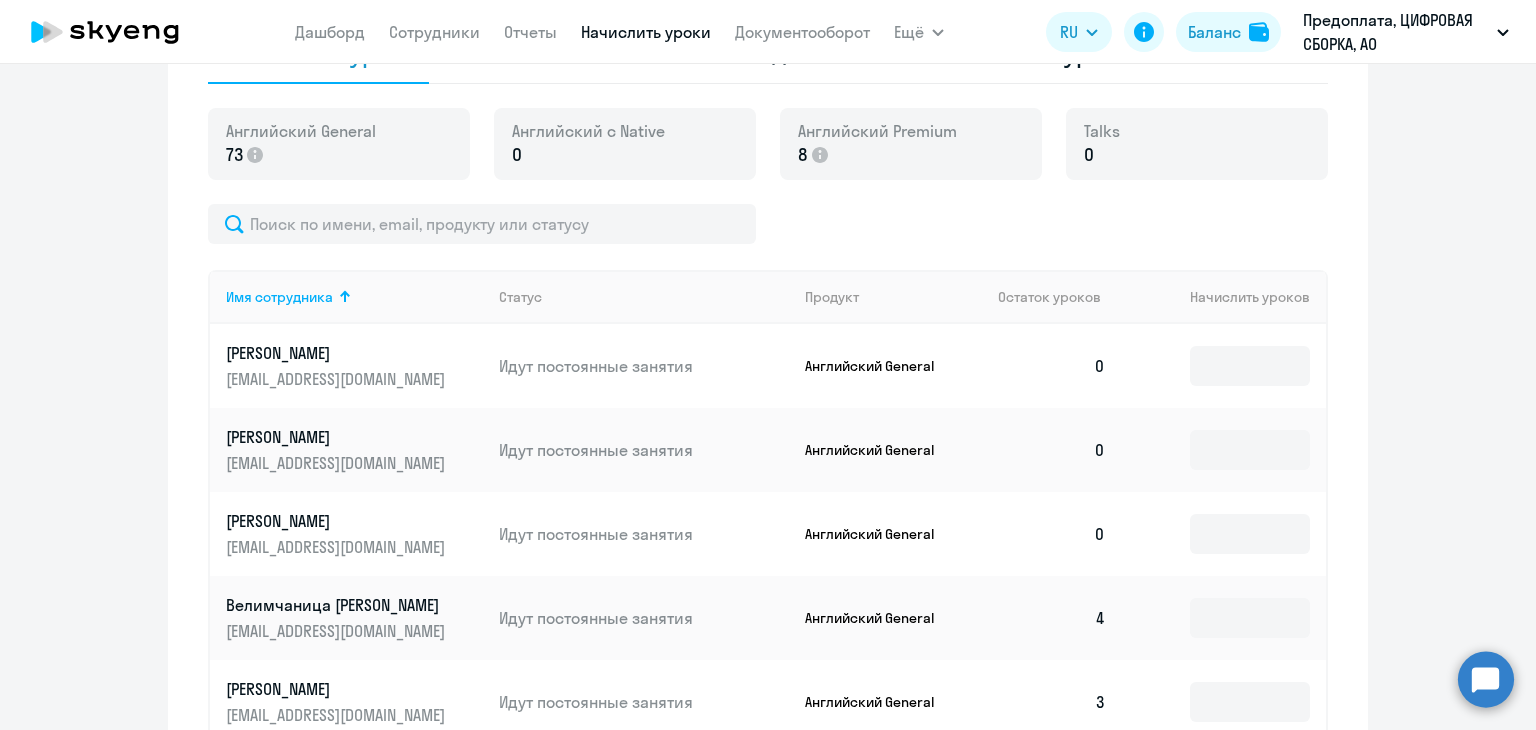 scroll, scrollTop: 700, scrollLeft: 0, axis: vertical 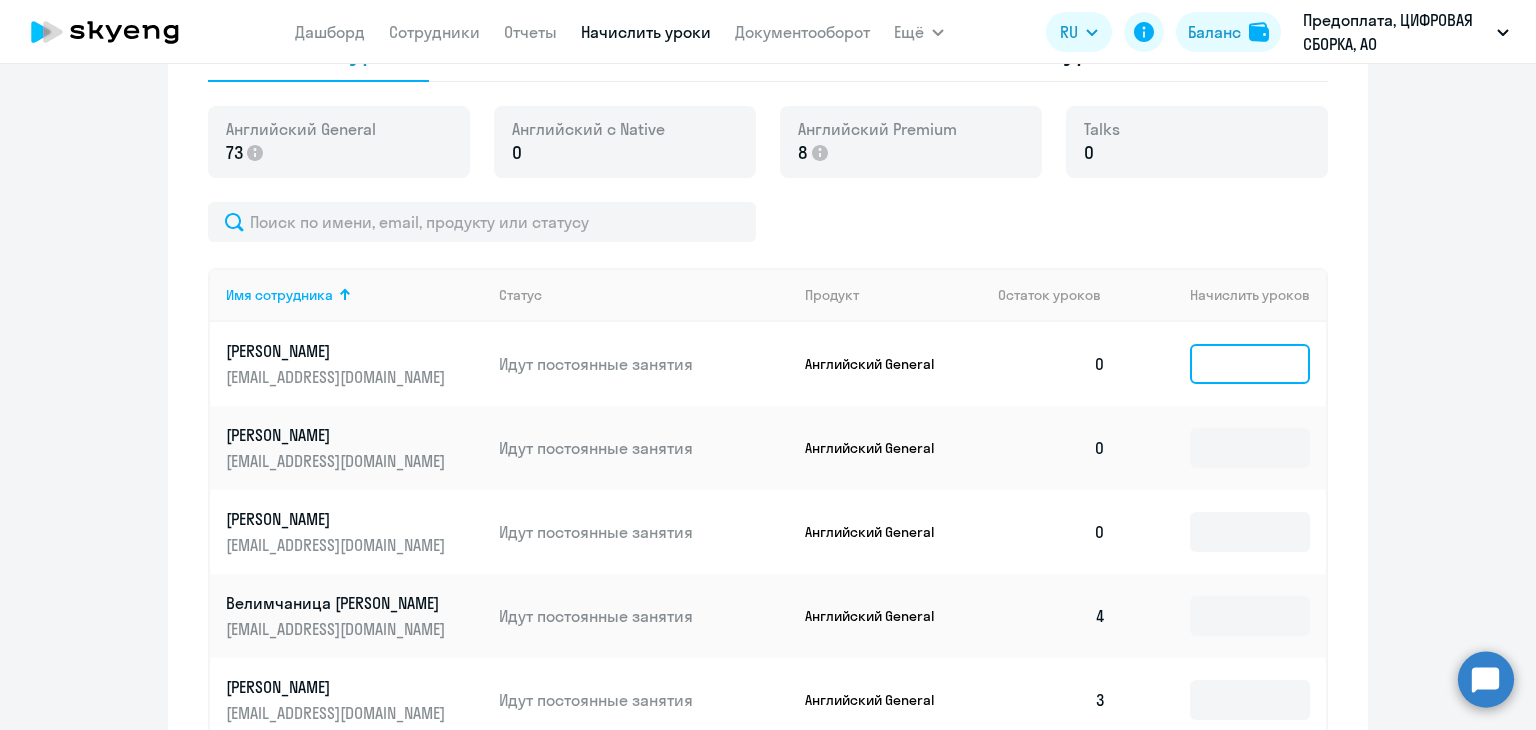 click 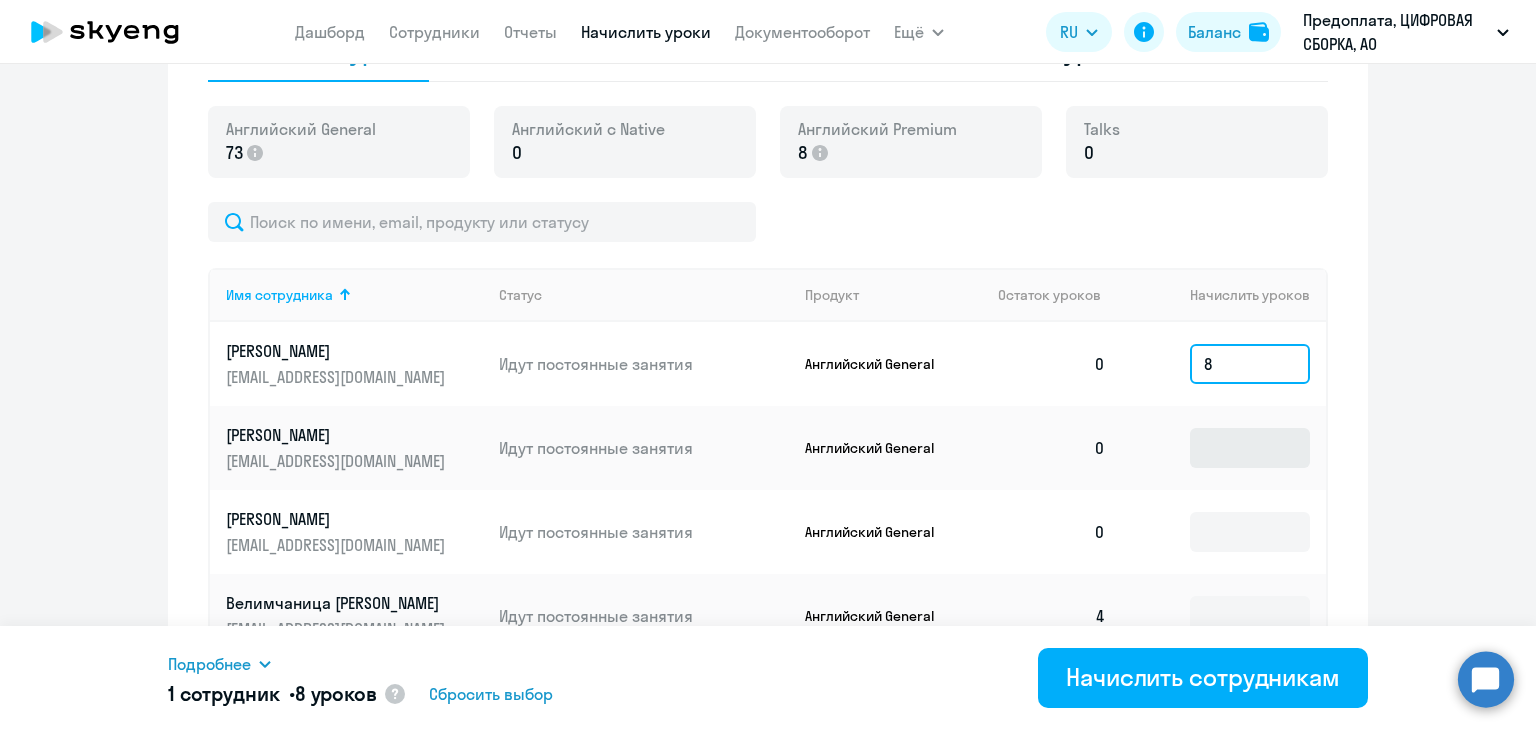 type on "8" 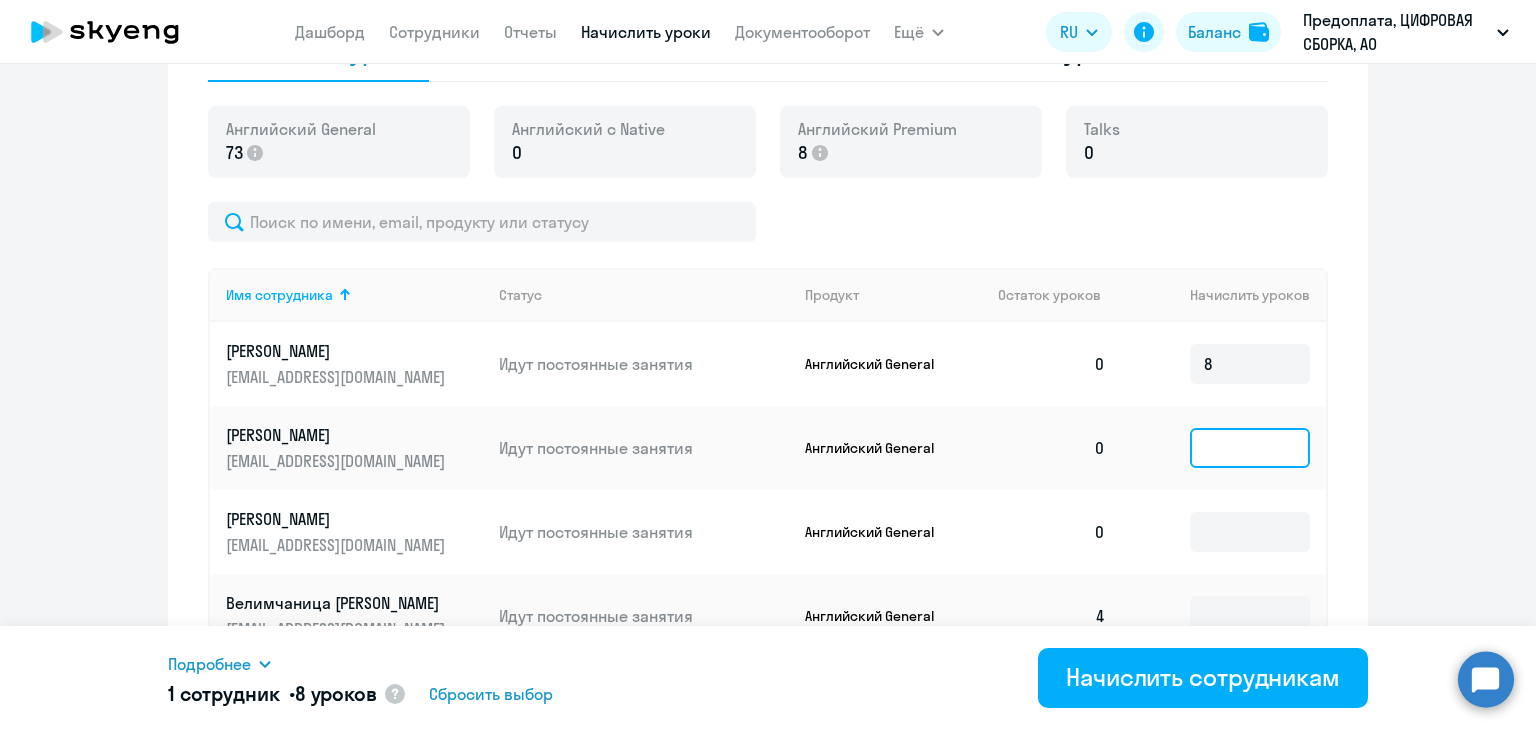 click 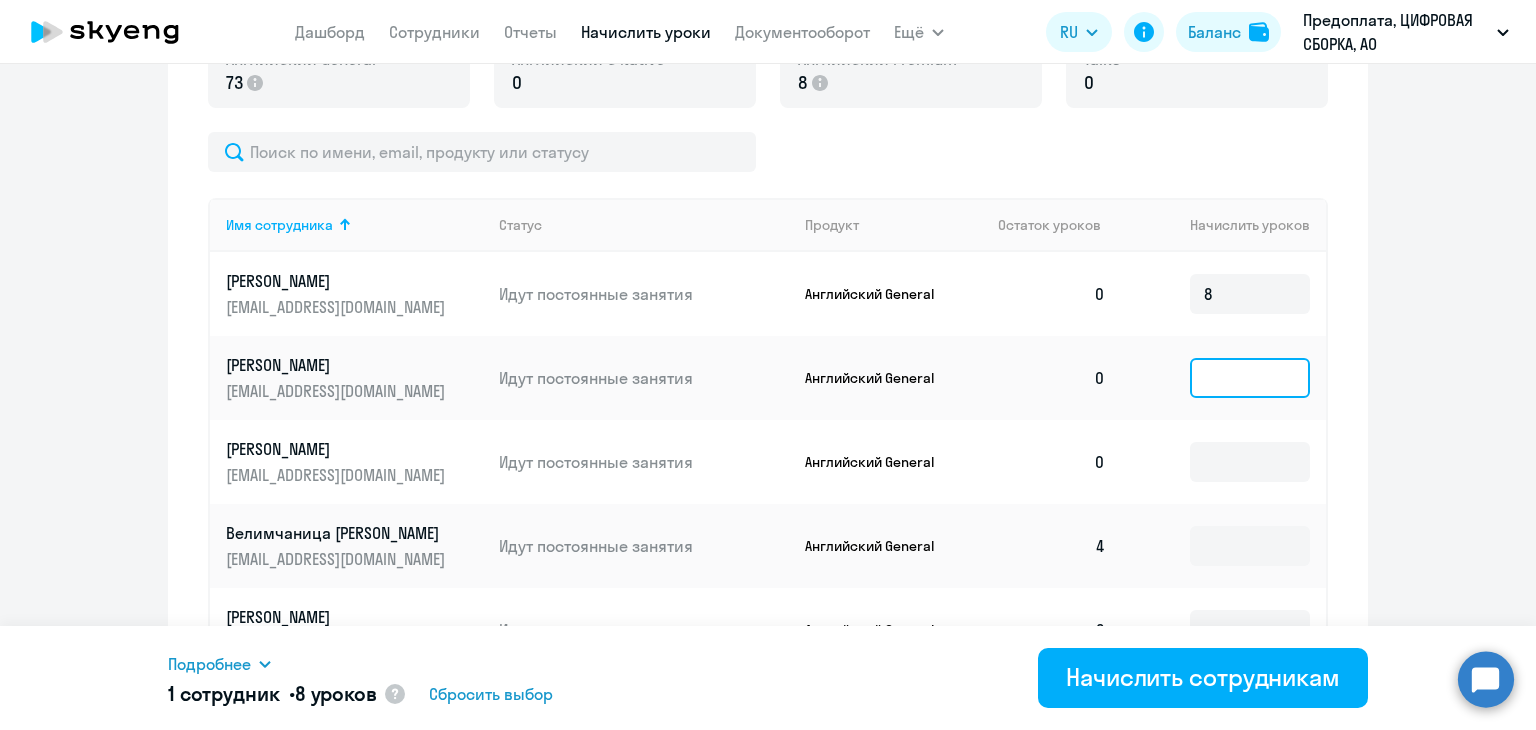 scroll, scrollTop: 800, scrollLeft: 0, axis: vertical 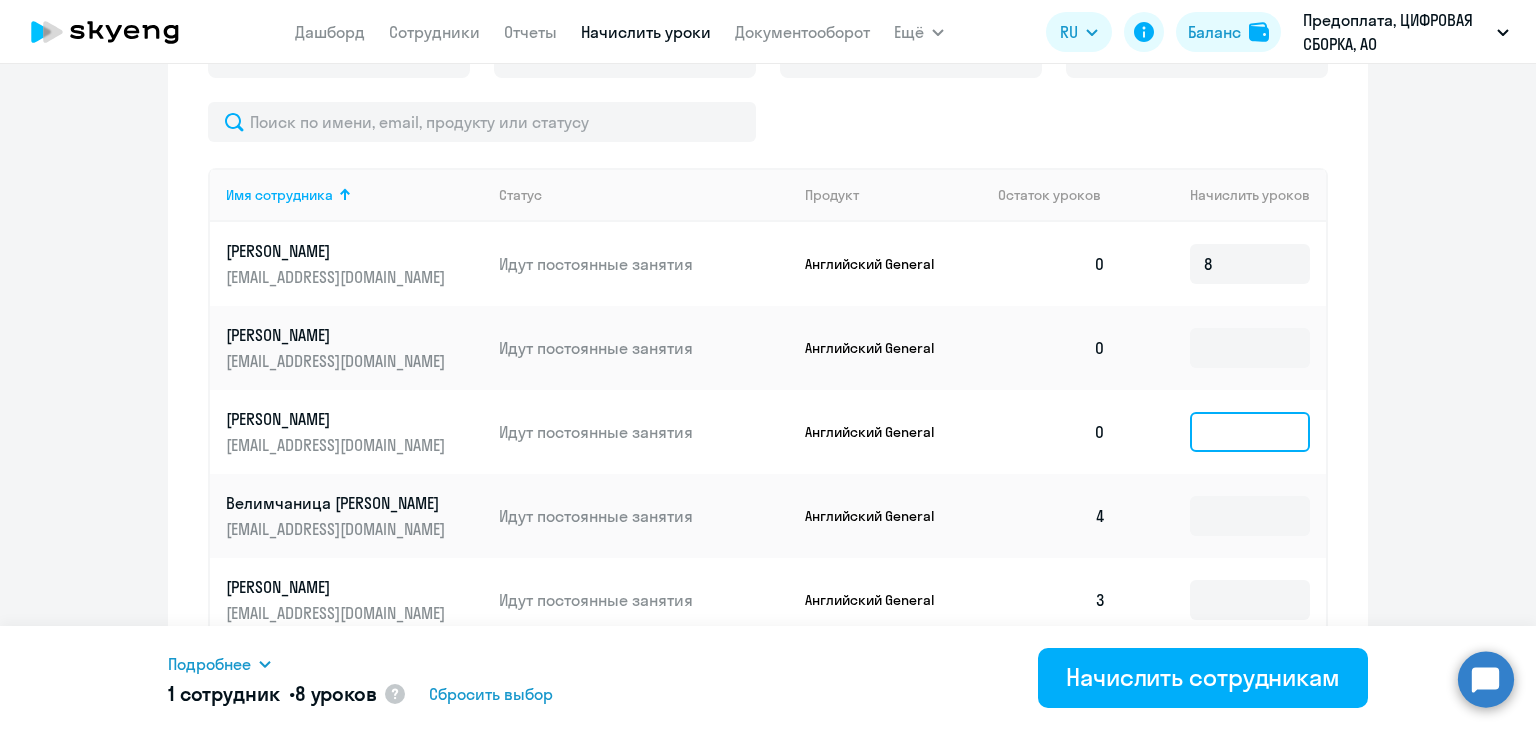 click 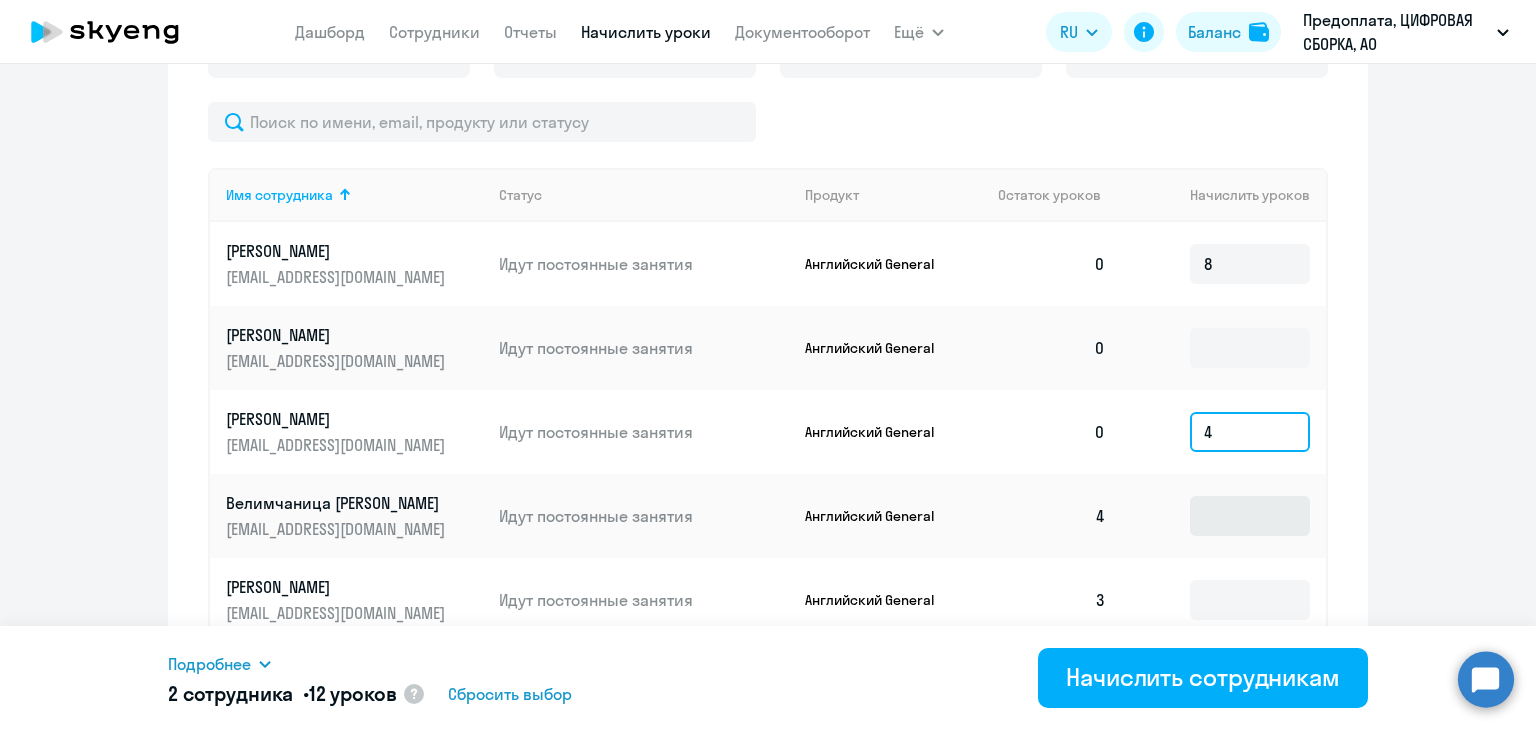 type on "4" 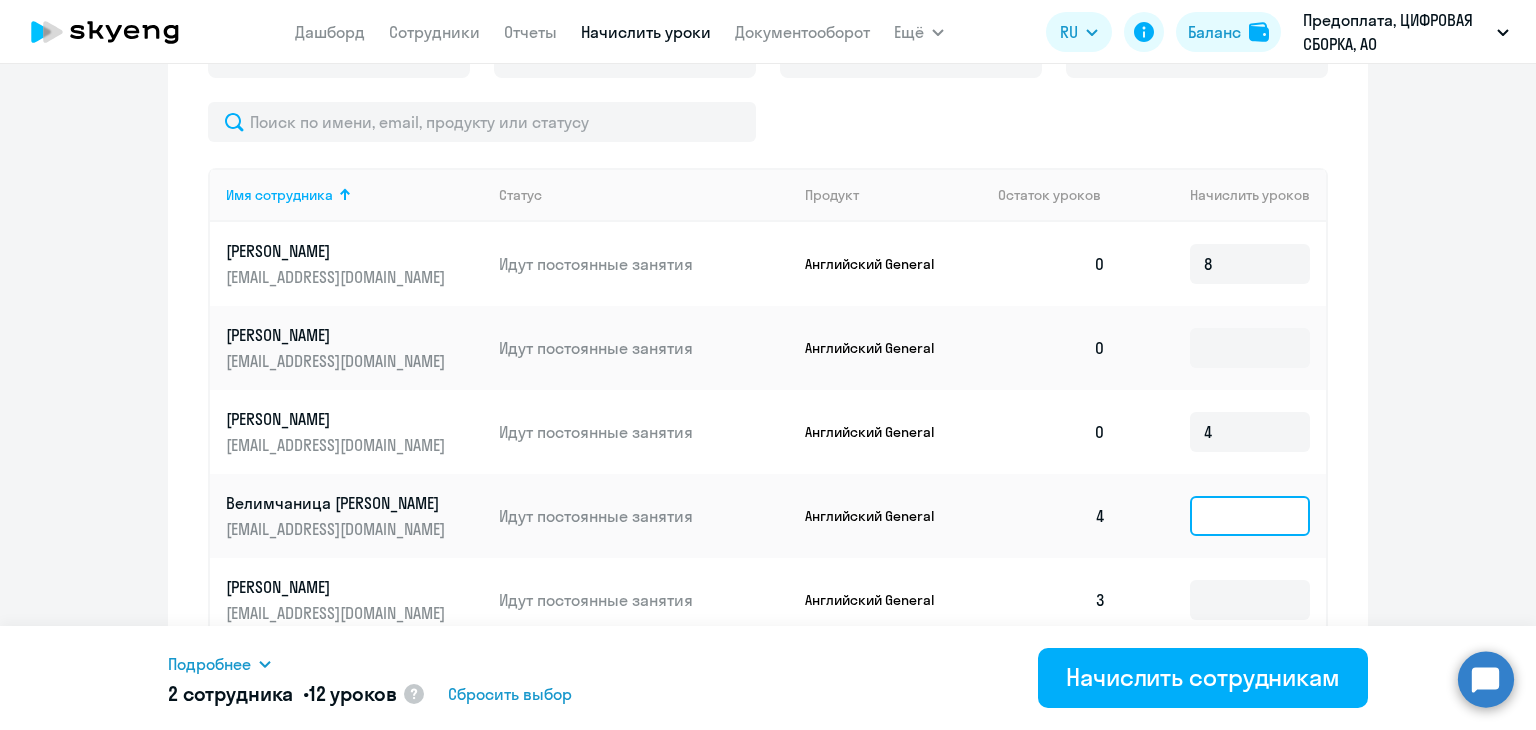 click 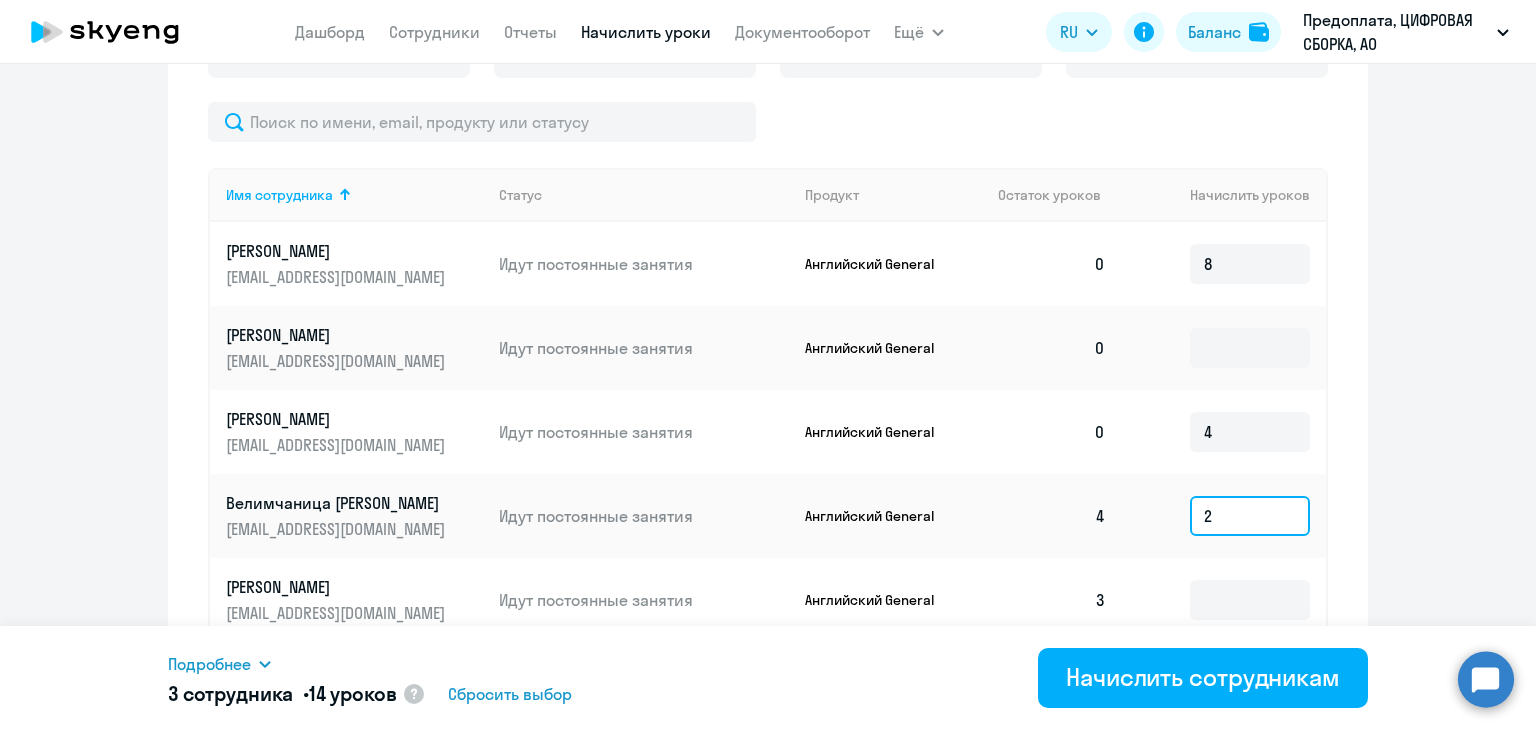 scroll, scrollTop: 900, scrollLeft: 0, axis: vertical 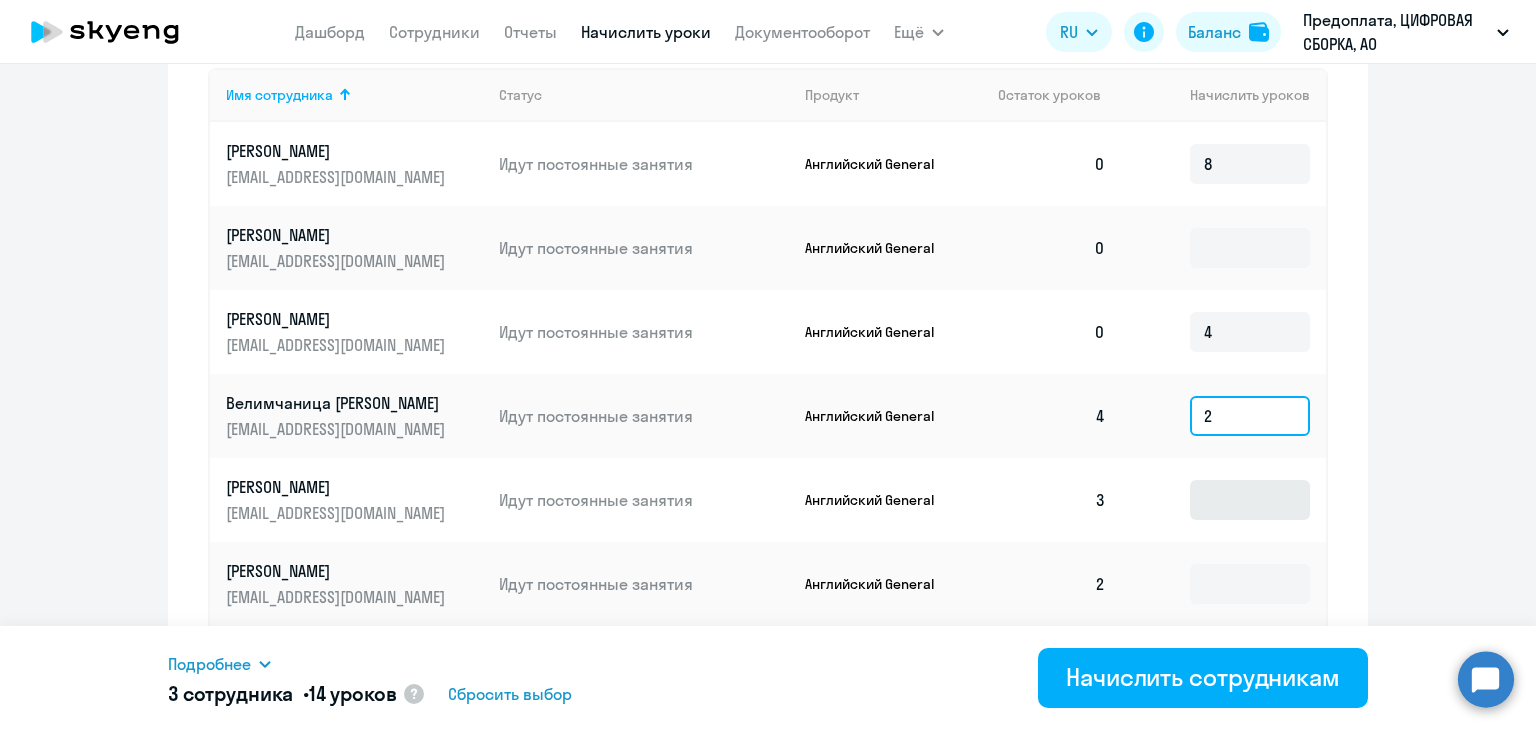type on "2" 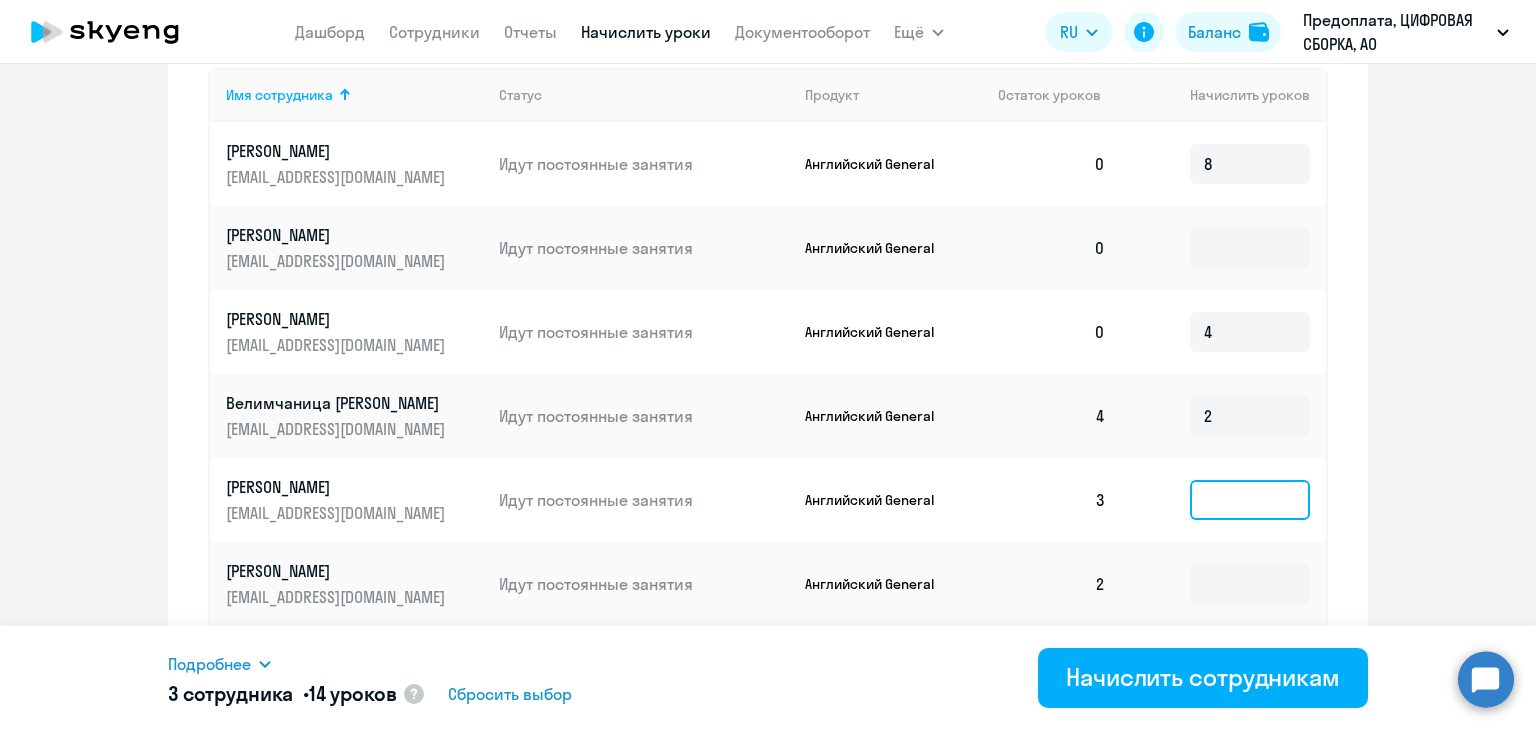 click 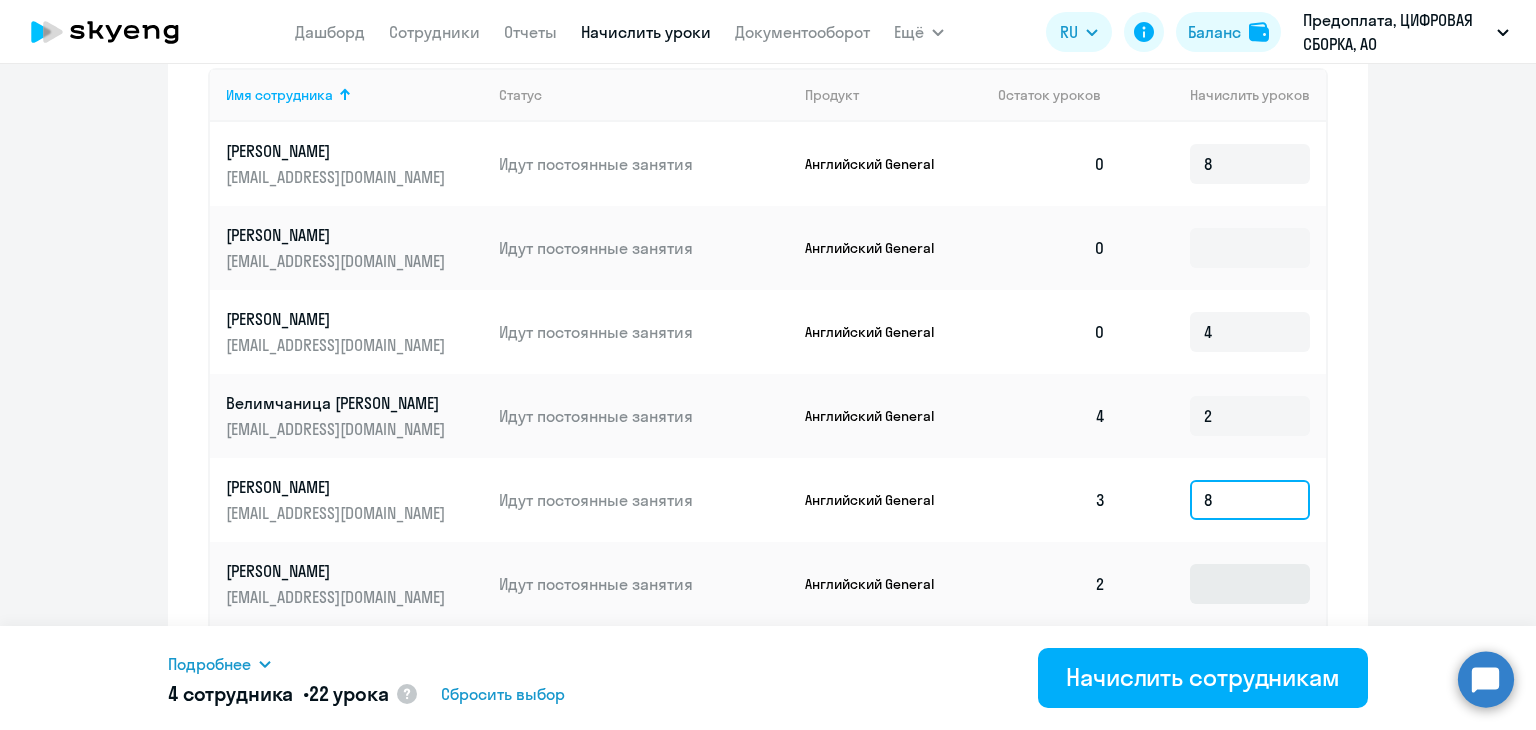 type on "8" 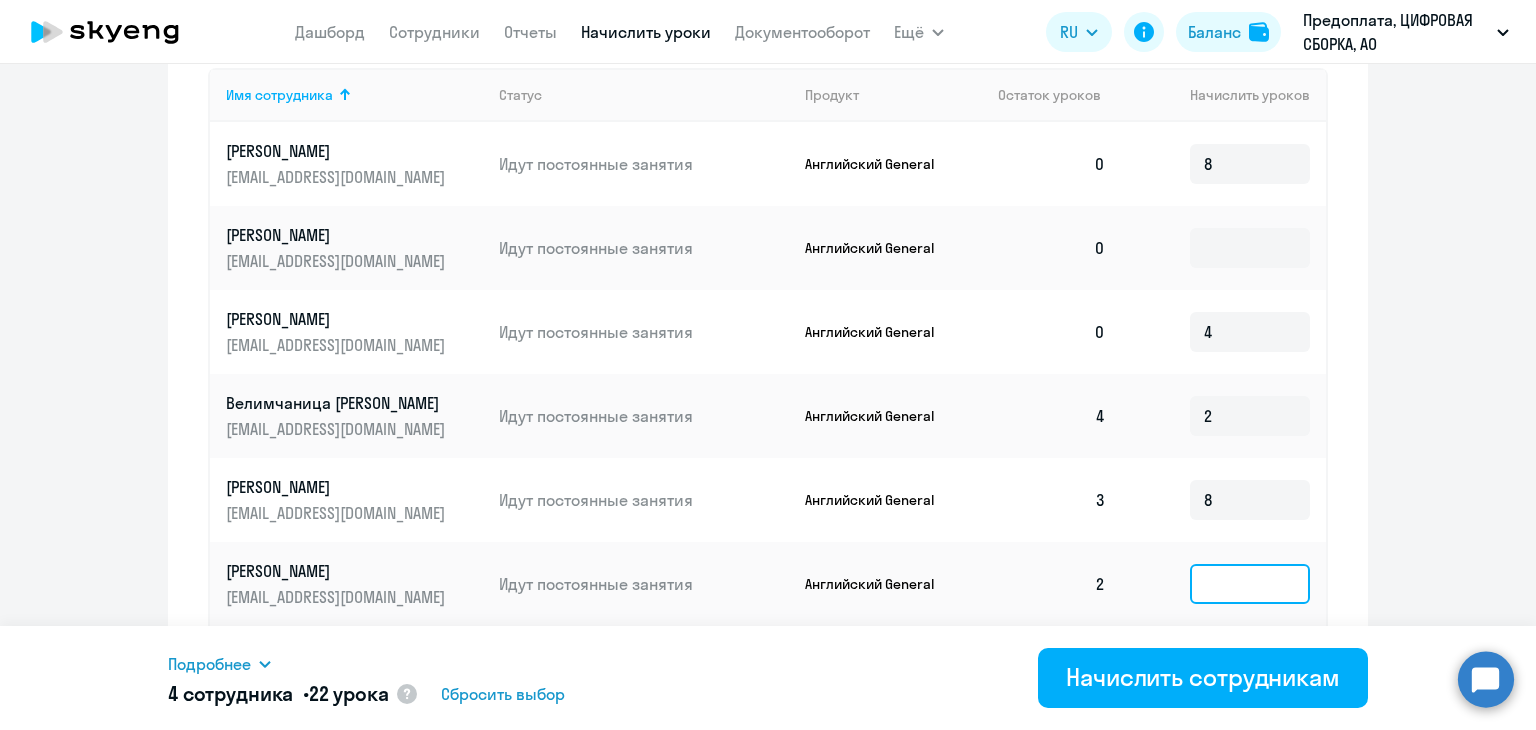 drag, startPoint x: 1209, startPoint y: 580, endPoint x: 1196, endPoint y: 585, distance: 13.928389 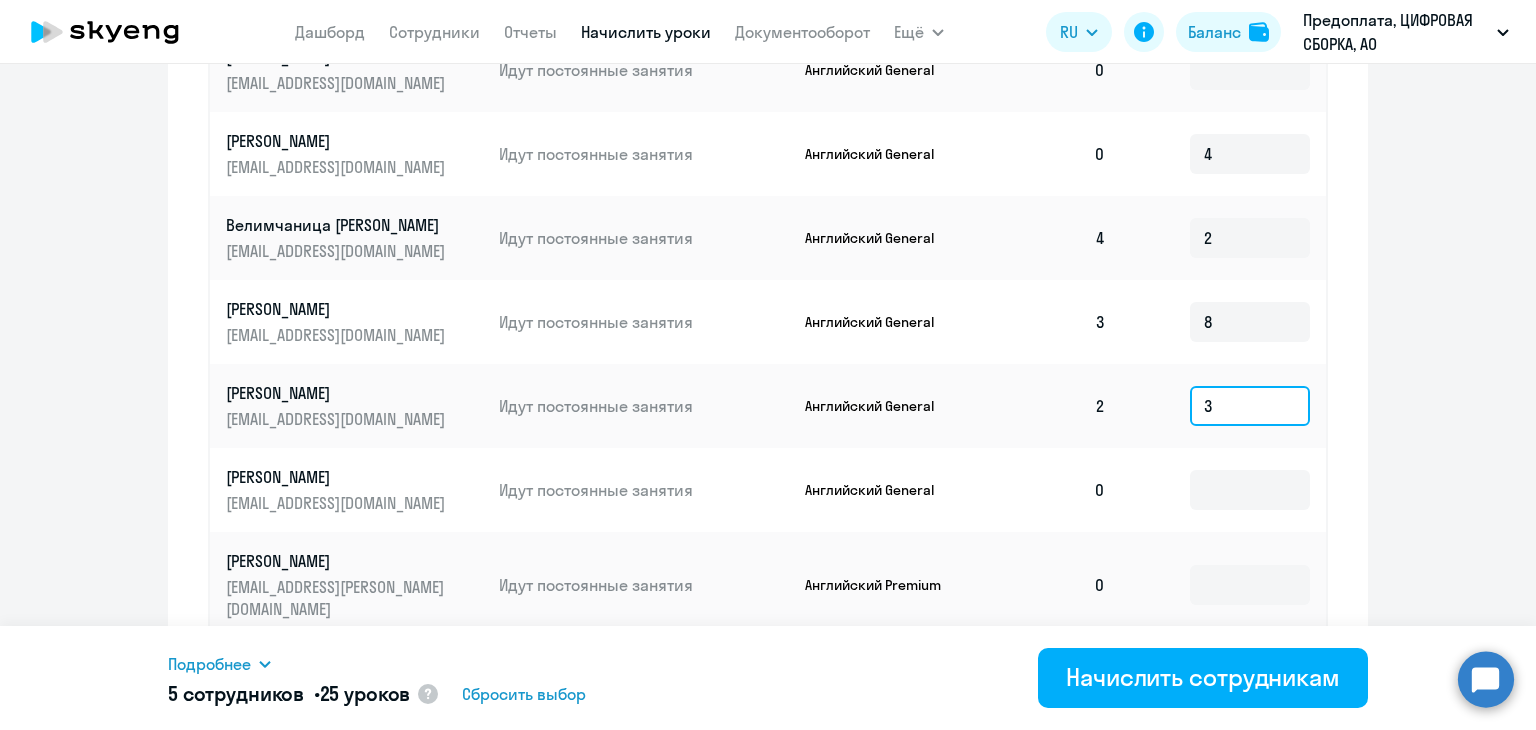 scroll, scrollTop: 1200, scrollLeft: 0, axis: vertical 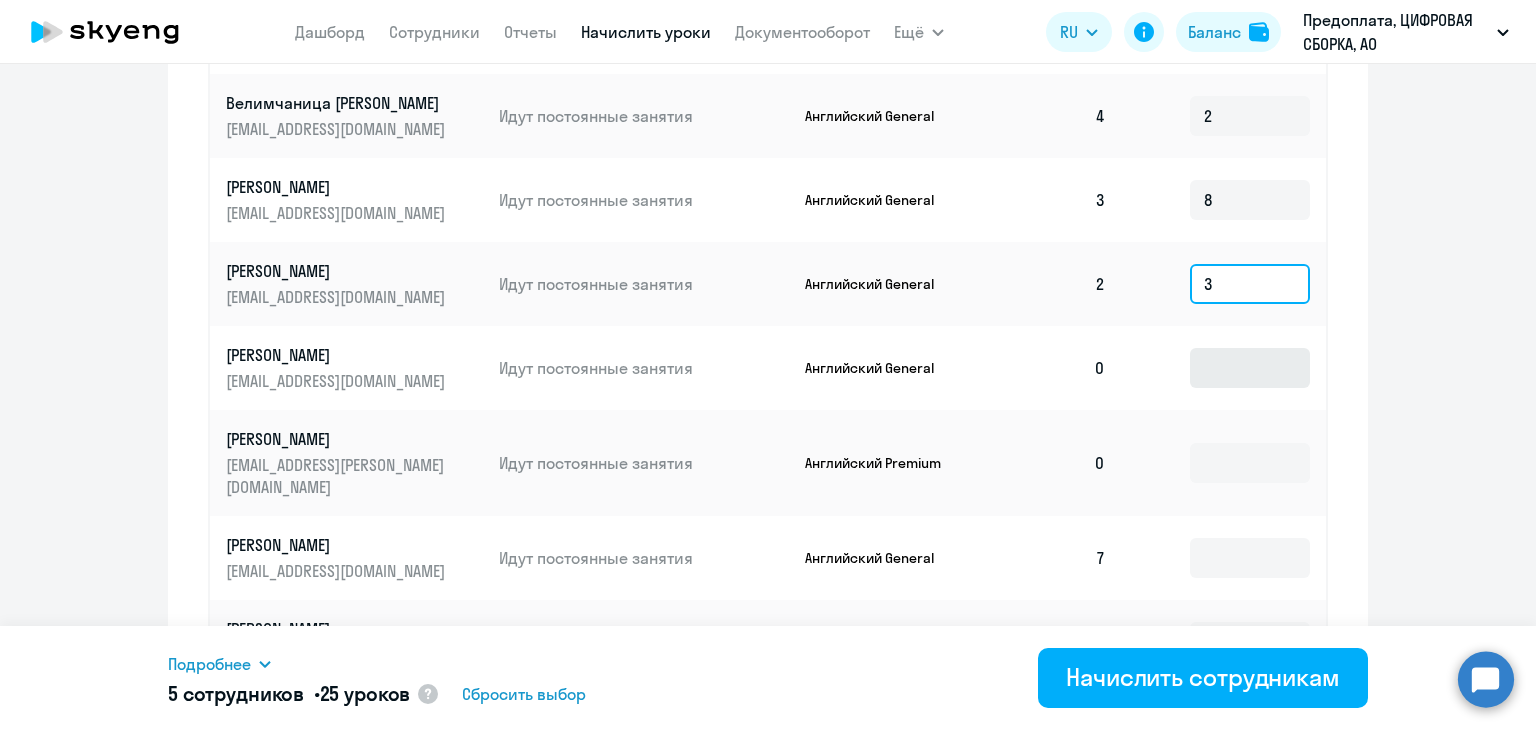 type on "3" 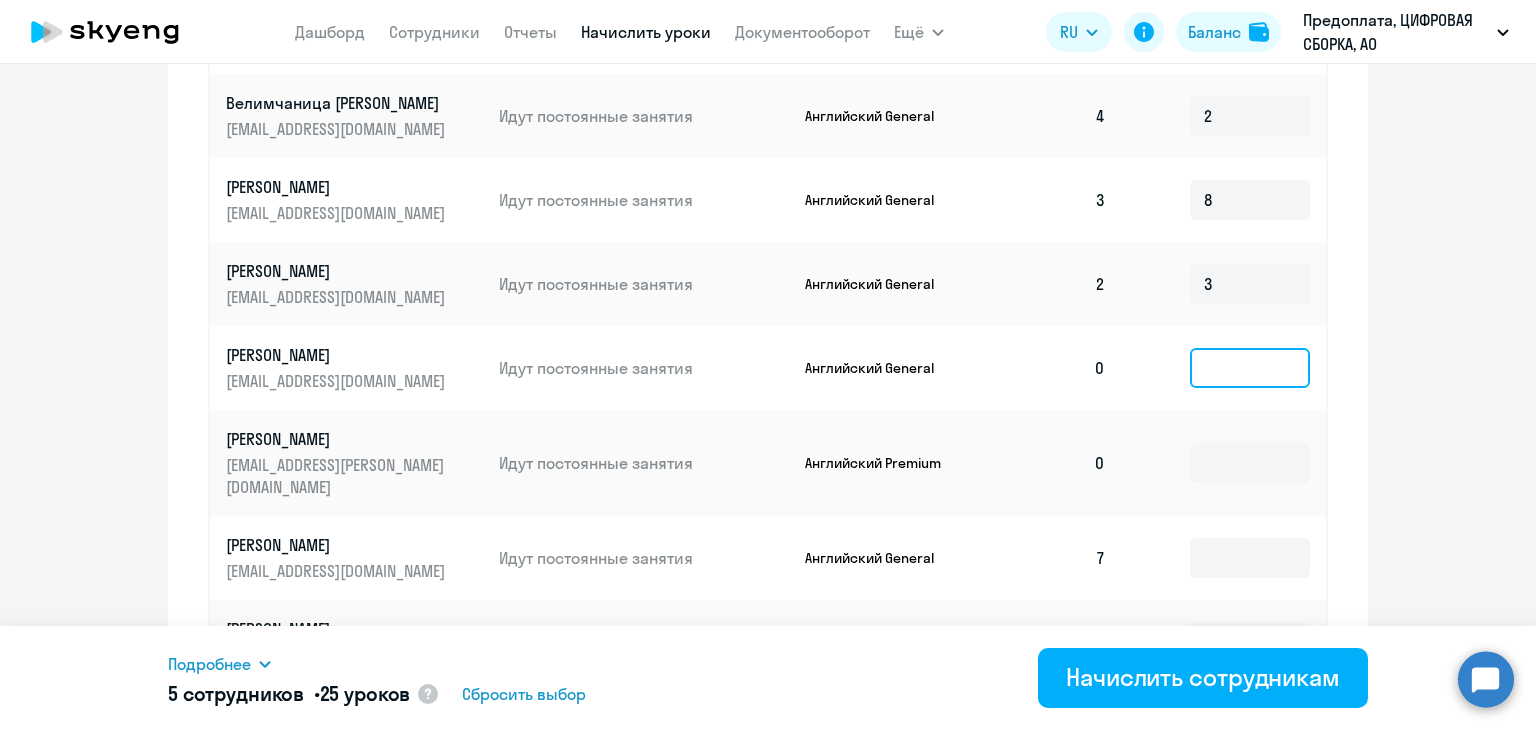 click 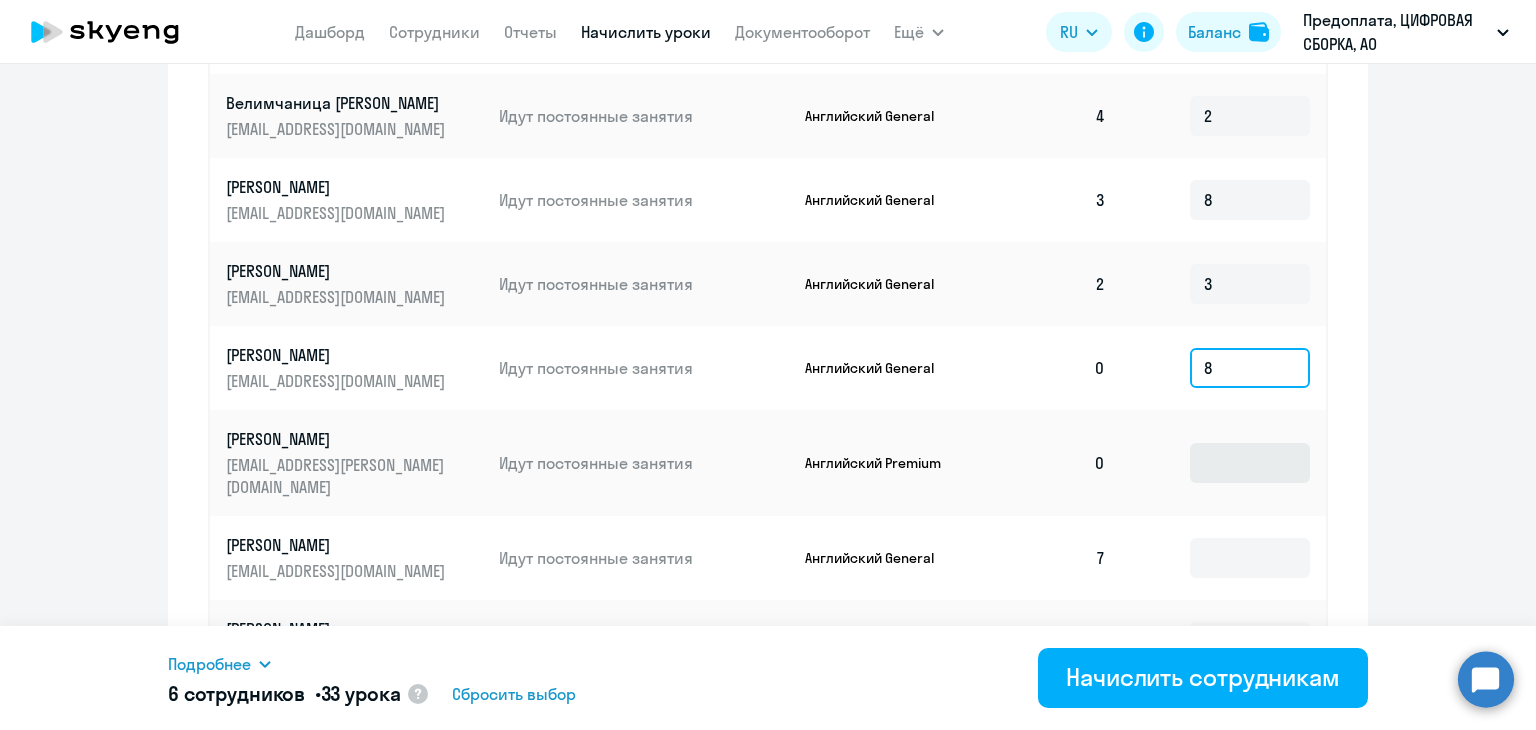 type on "8" 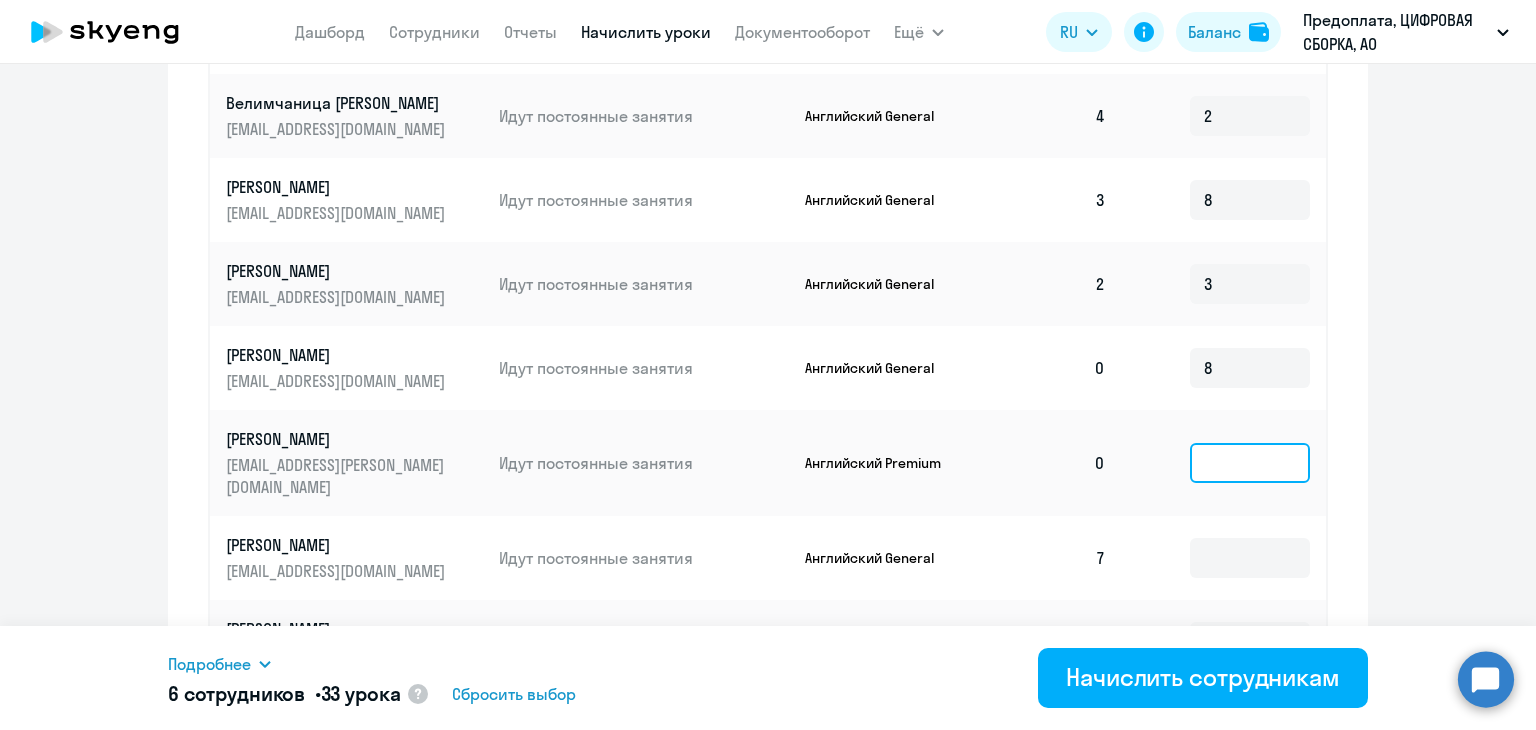 click 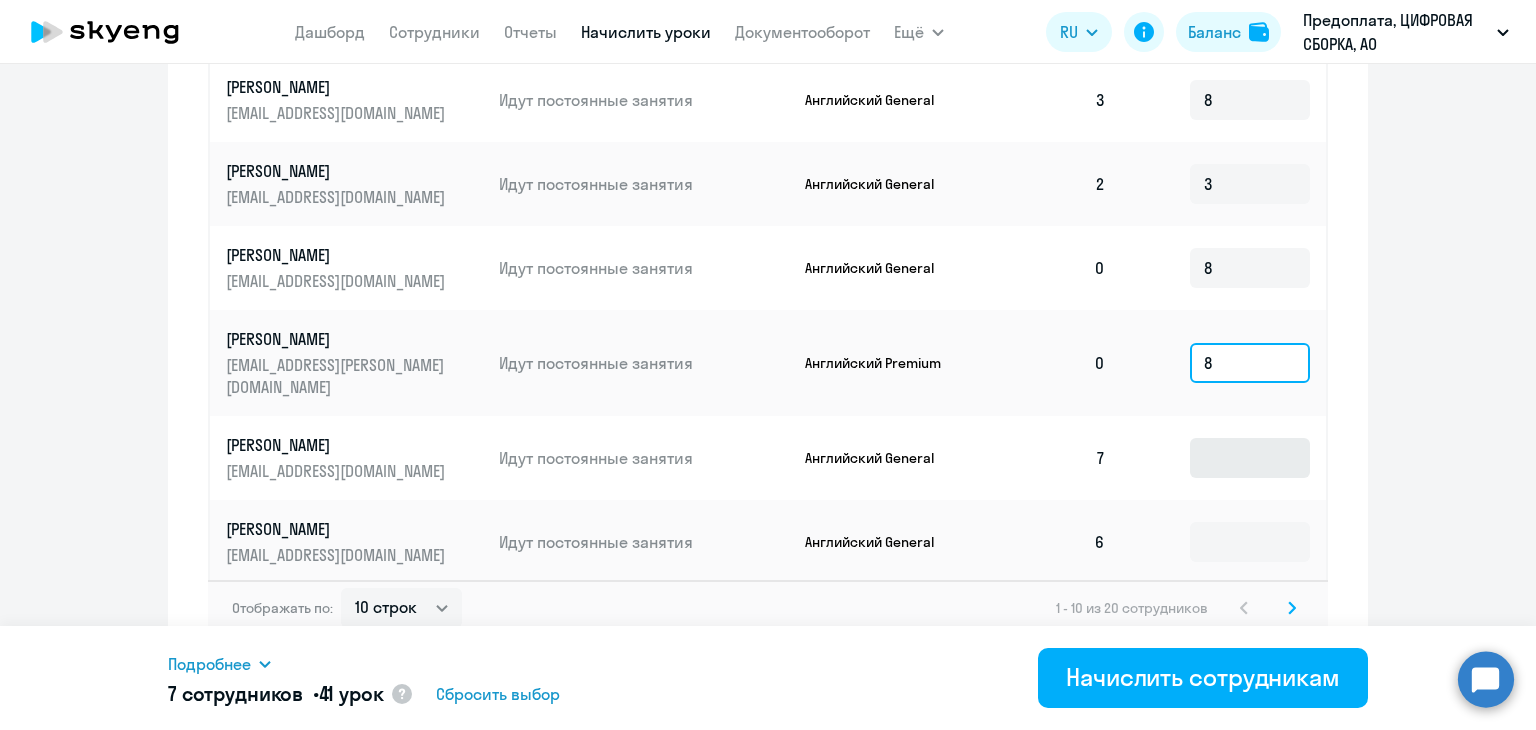 scroll, scrollTop: 1300, scrollLeft: 0, axis: vertical 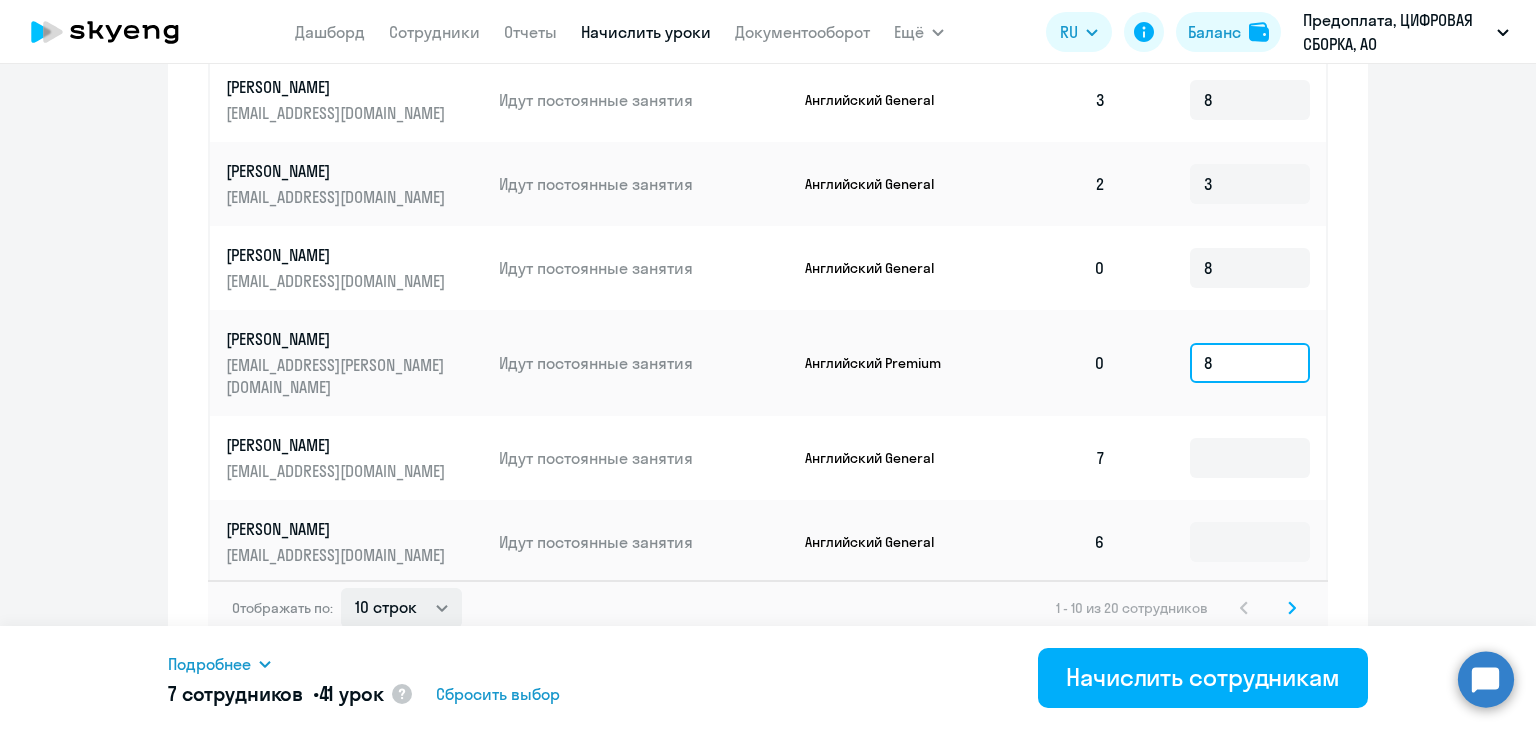 type on "8" 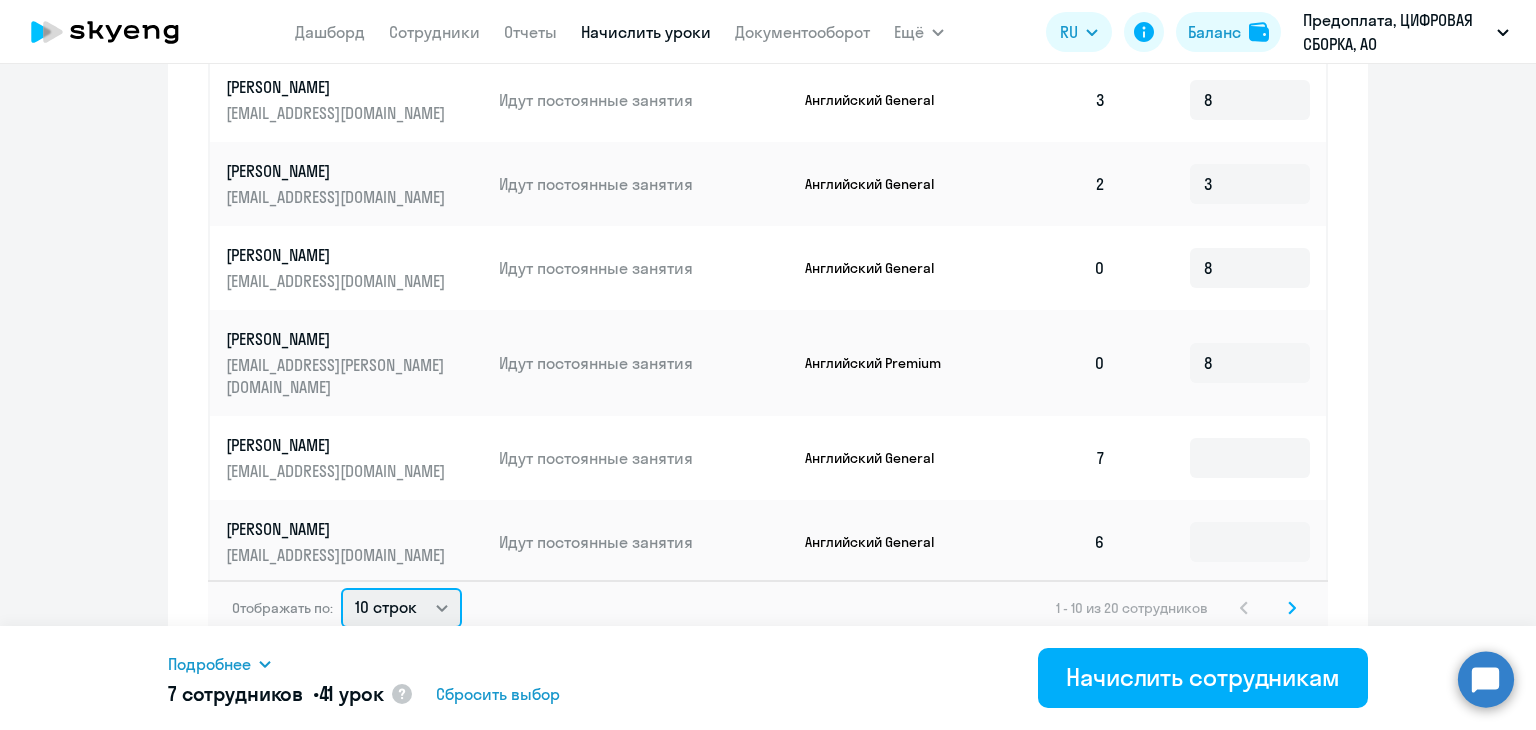 click on "10 строк   30 строк   50 строк" 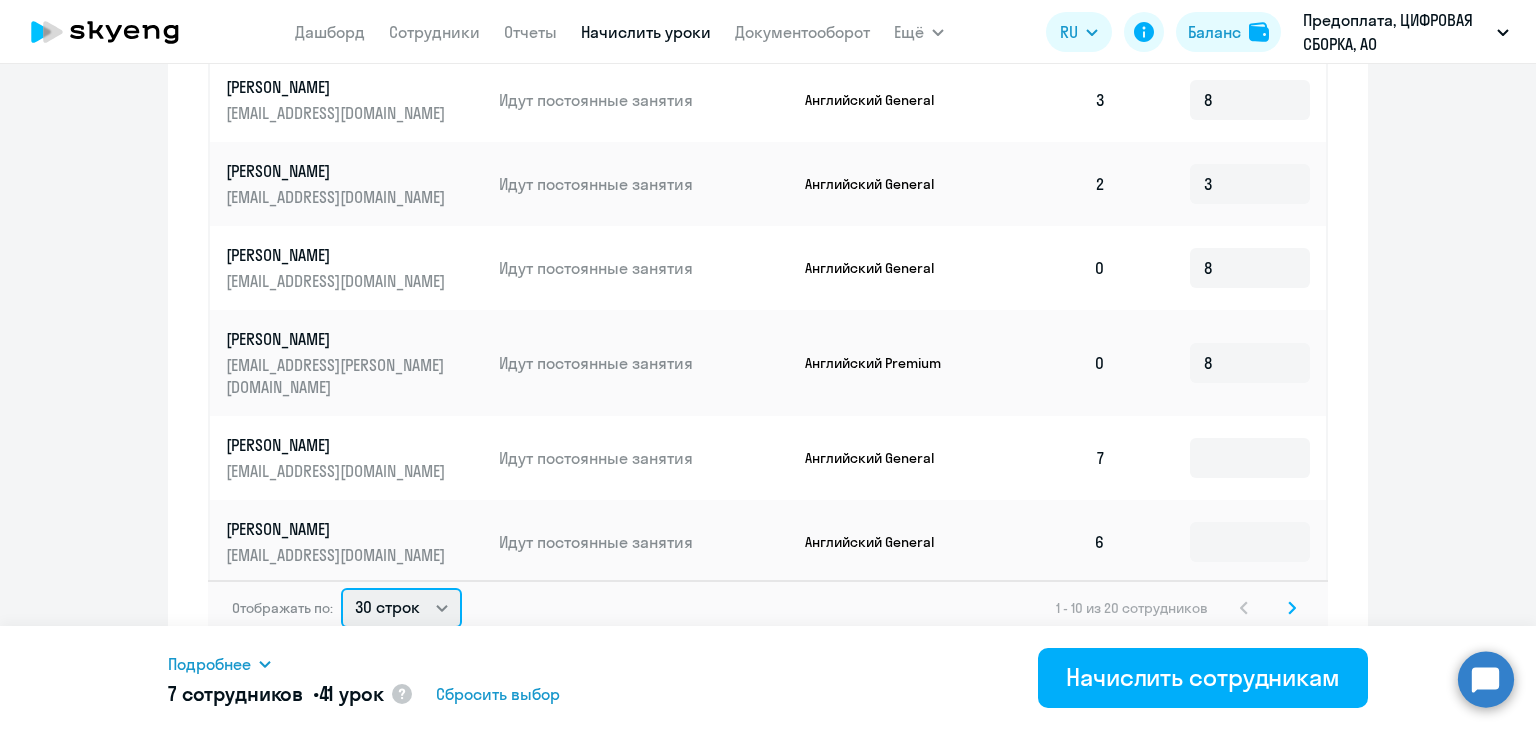 click on "10 строк   30 строк   50 строк" 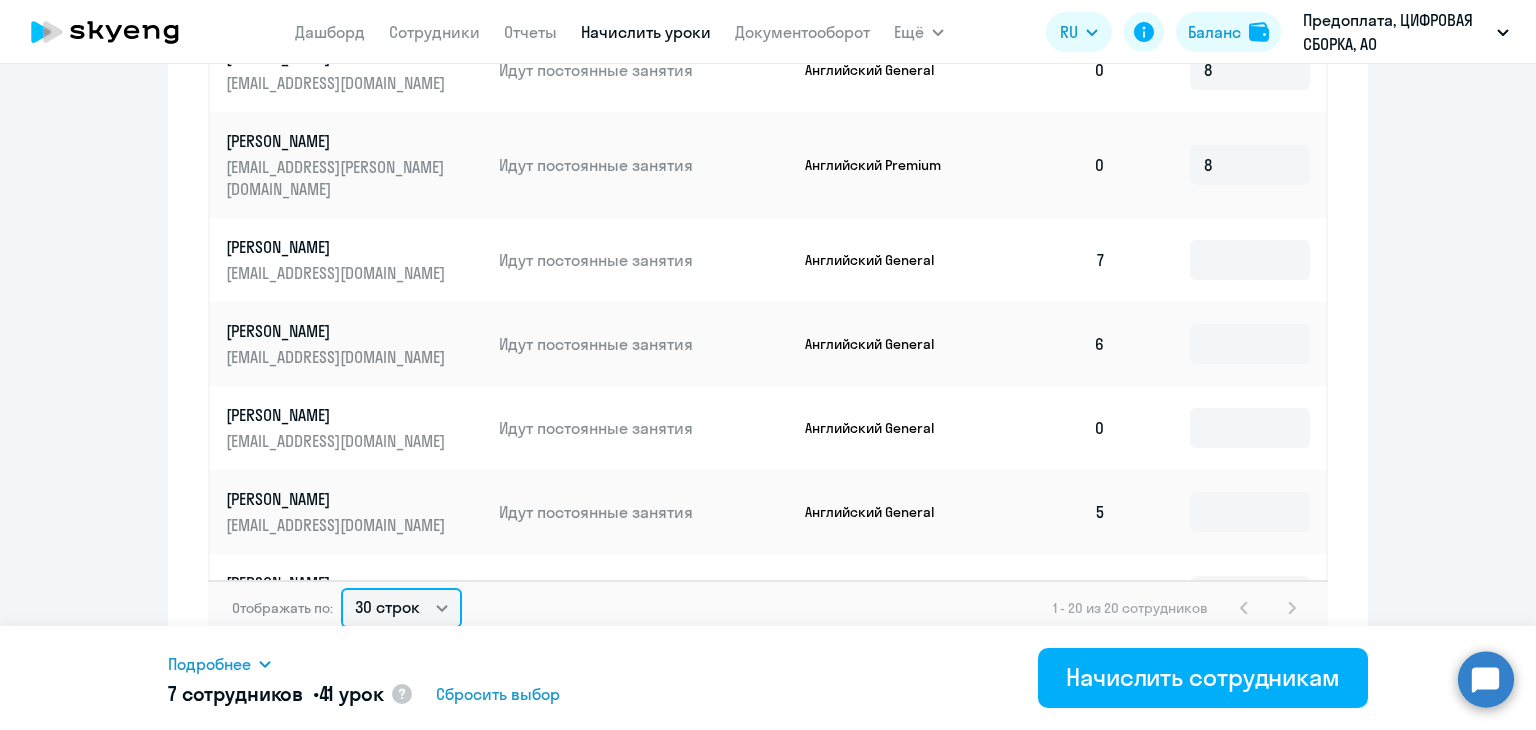 scroll, scrollTop: 200, scrollLeft: 0, axis: vertical 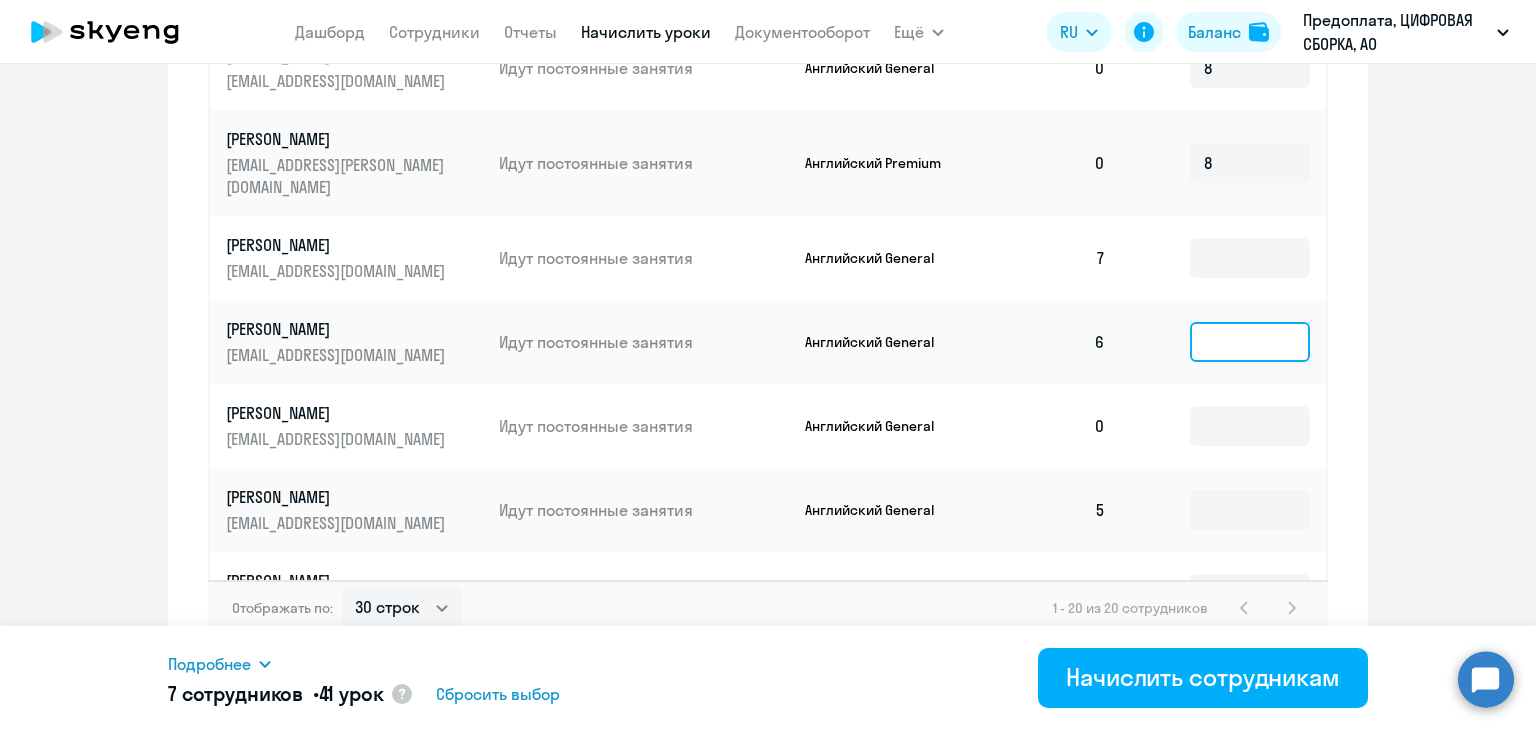 click 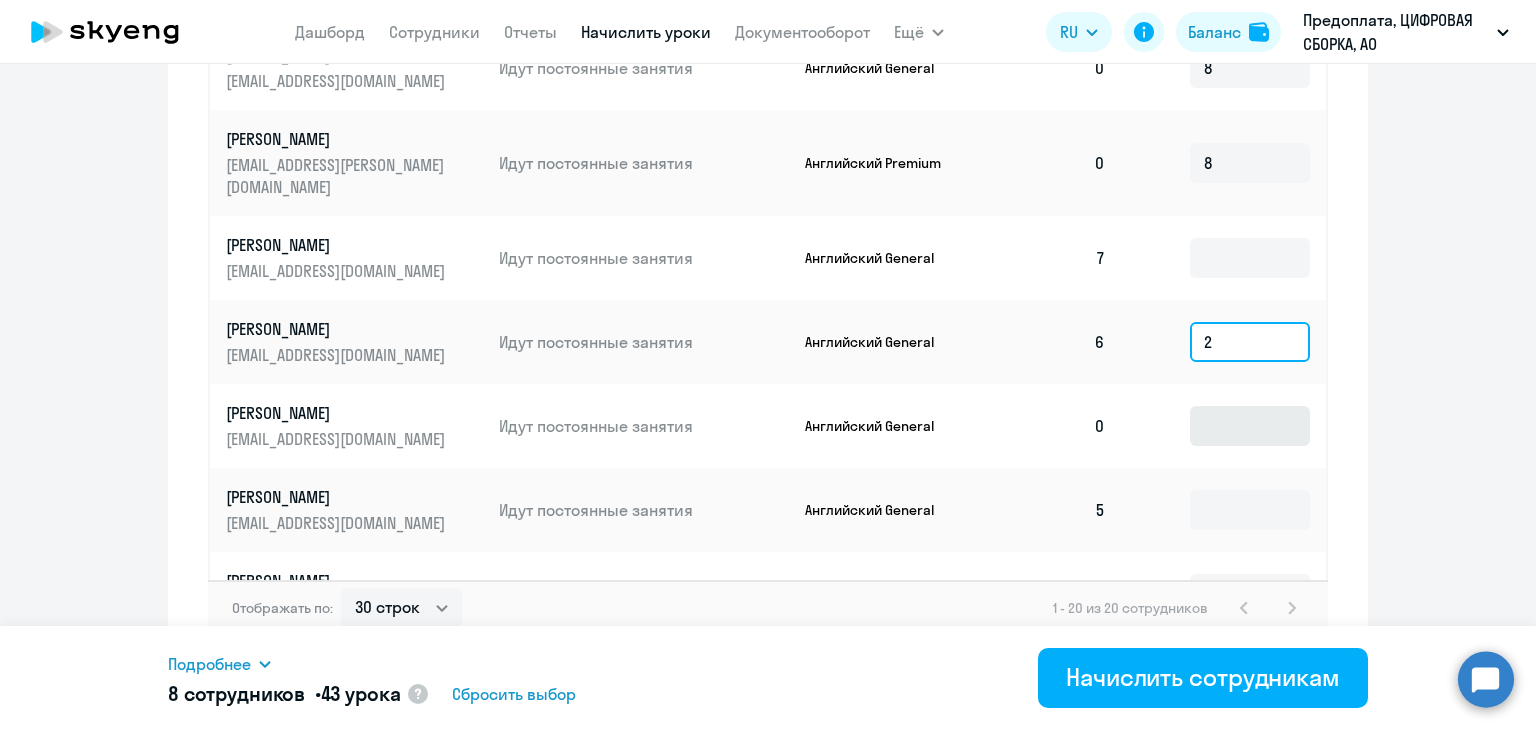 type on "2" 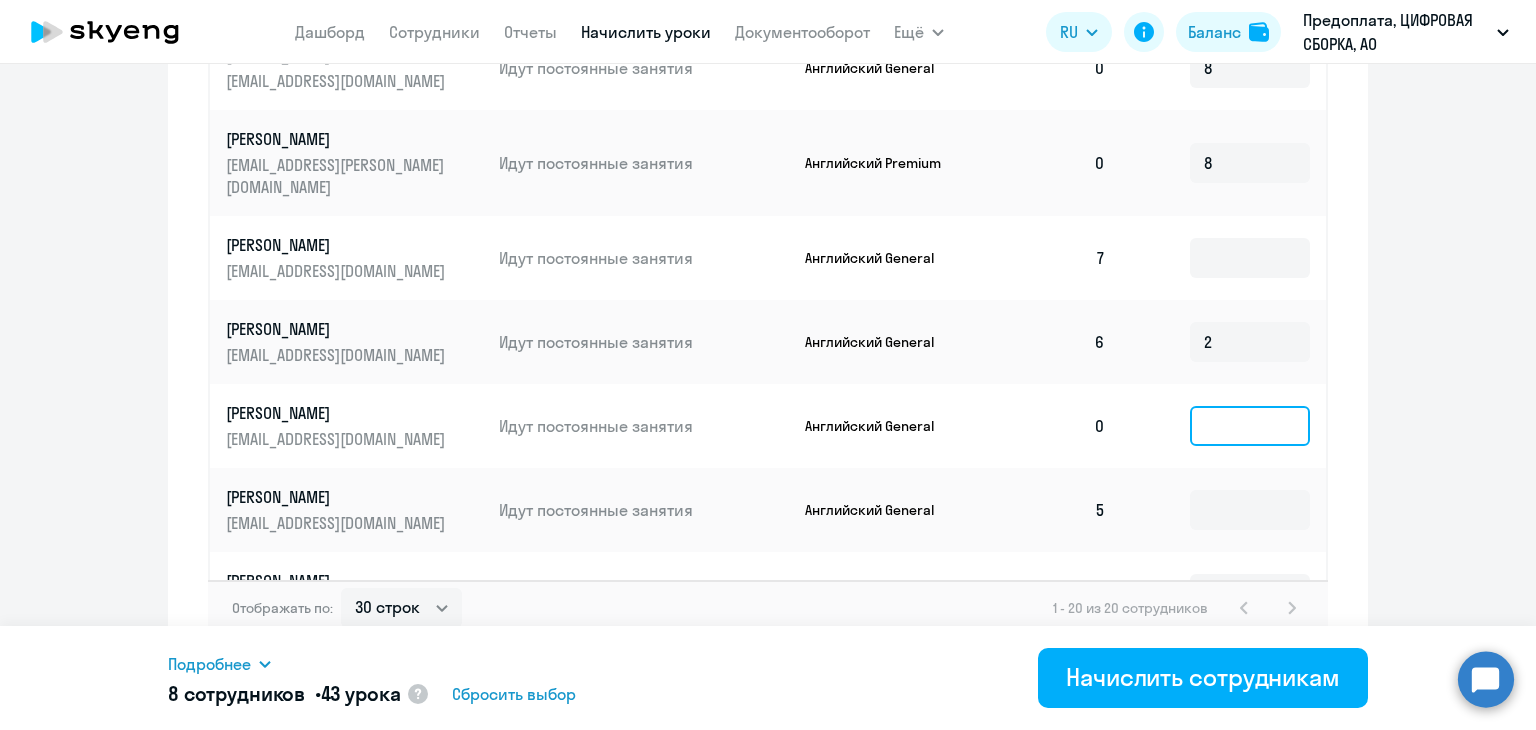 click 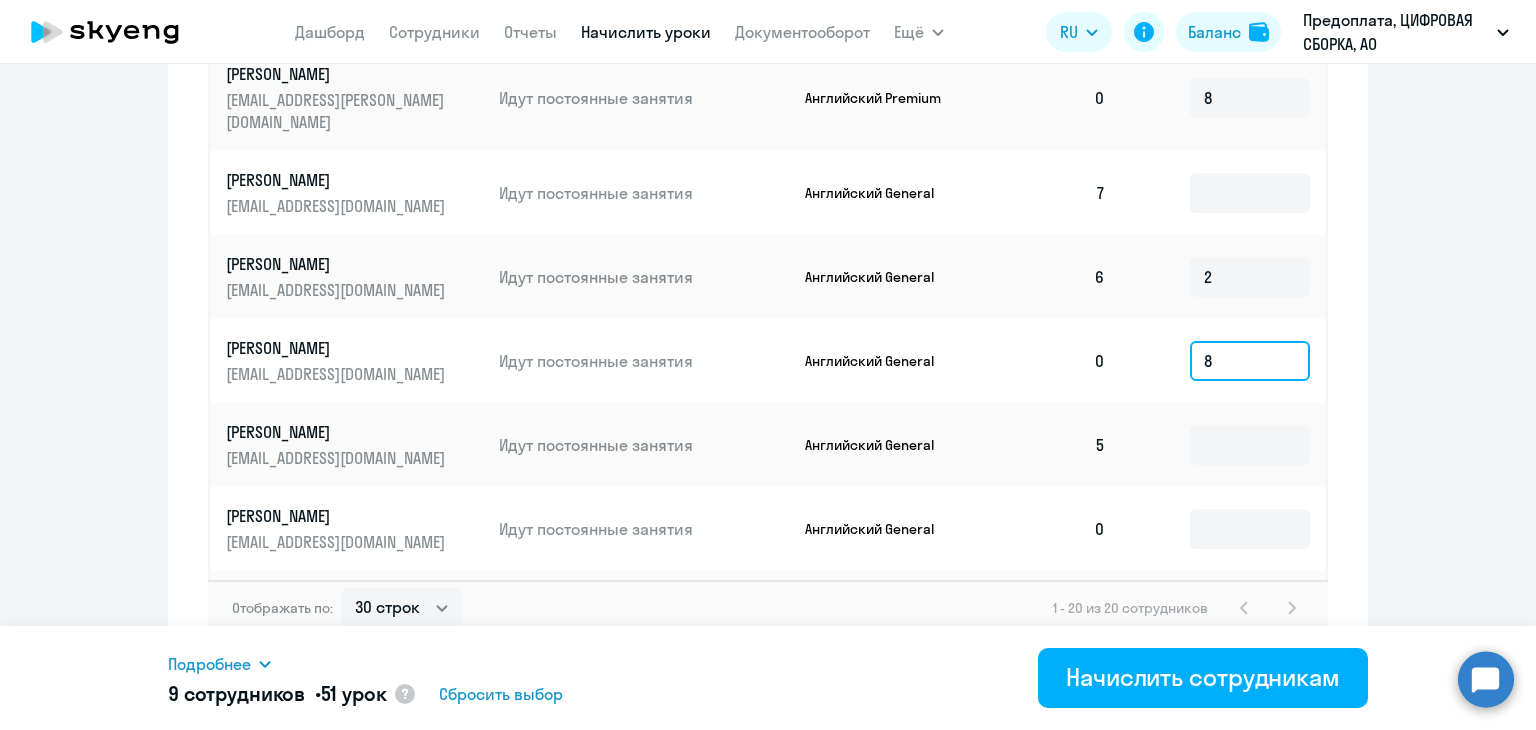 scroll, scrollTop: 300, scrollLeft: 0, axis: vertical 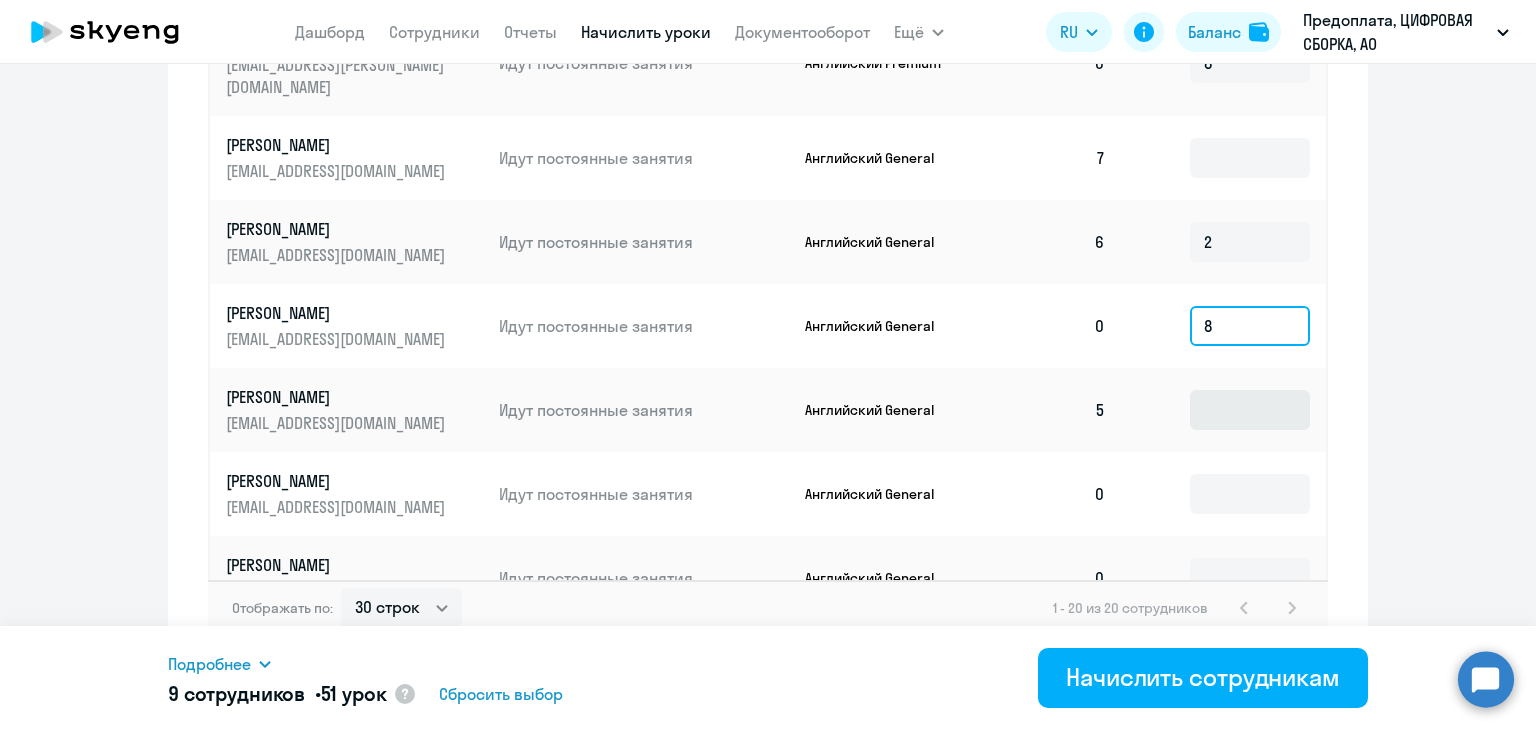 type on "8" 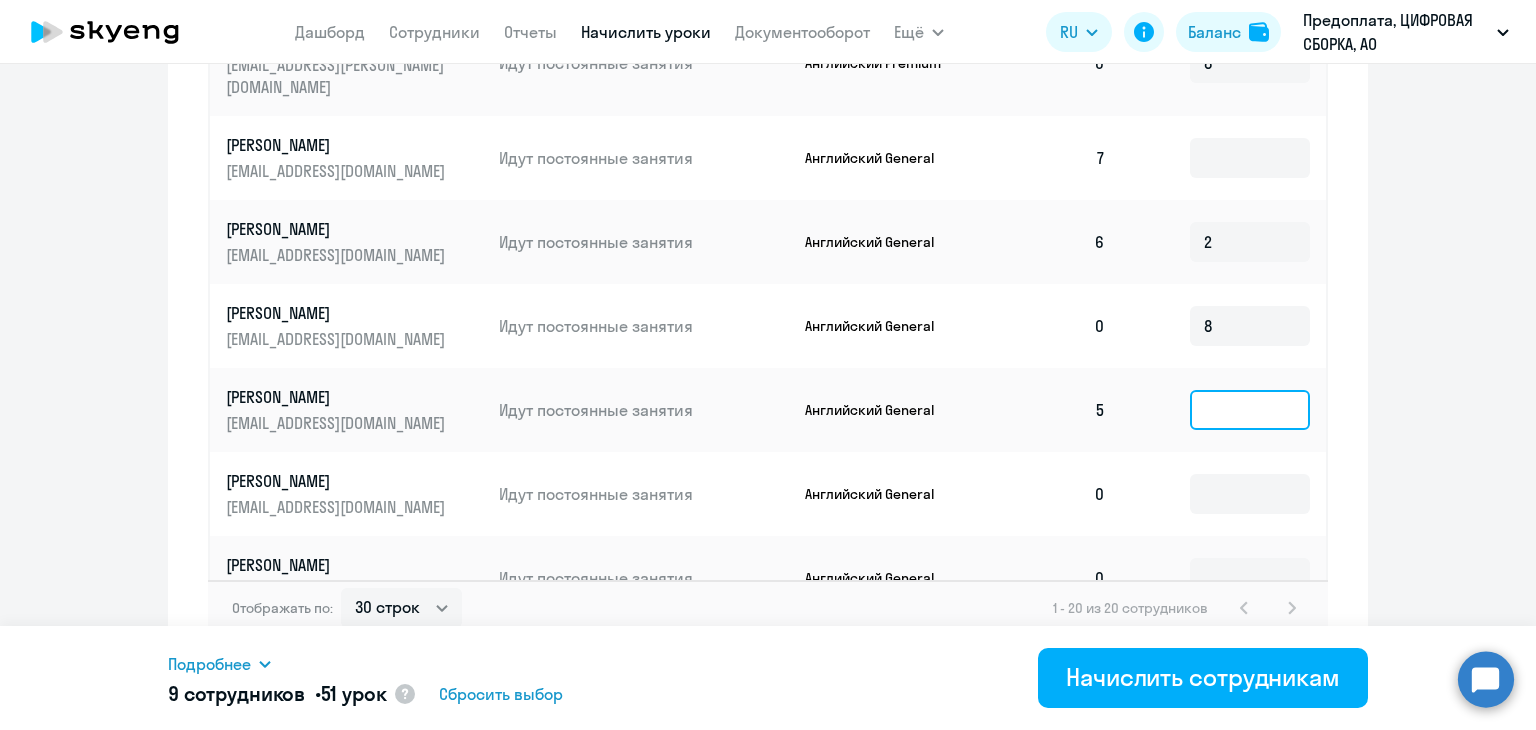 click 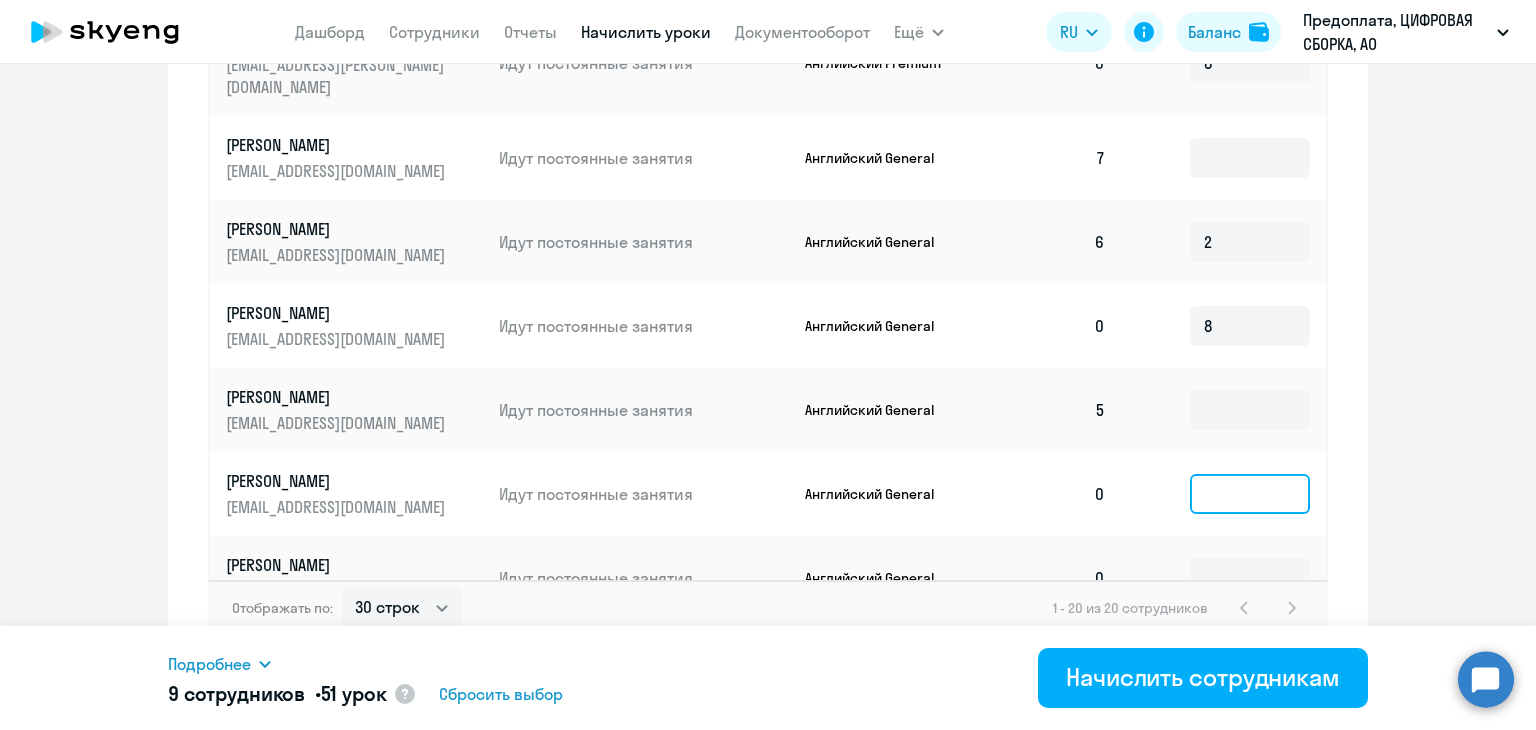 click 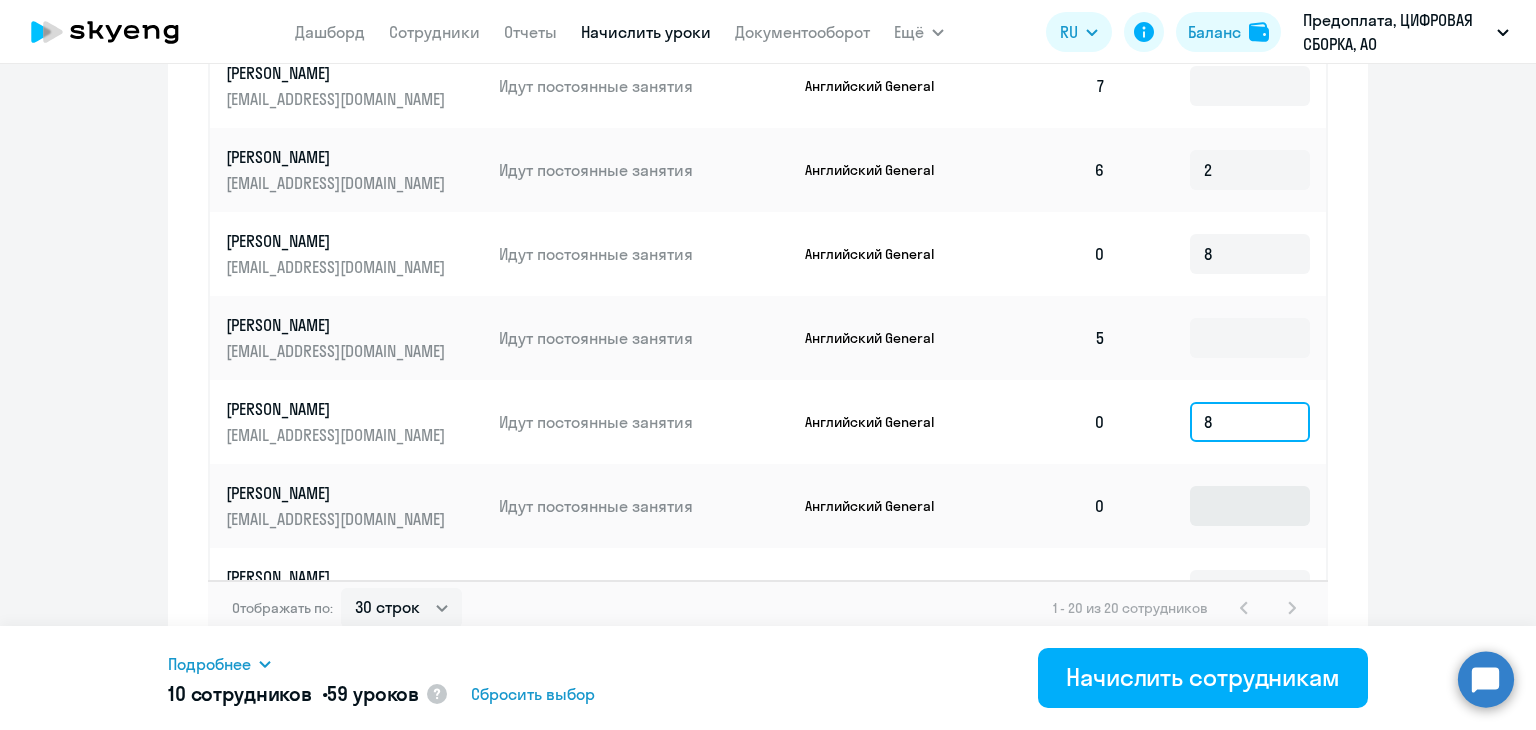 scroll, scrollTop: 400, scrollLeft: 0, axis: vertical 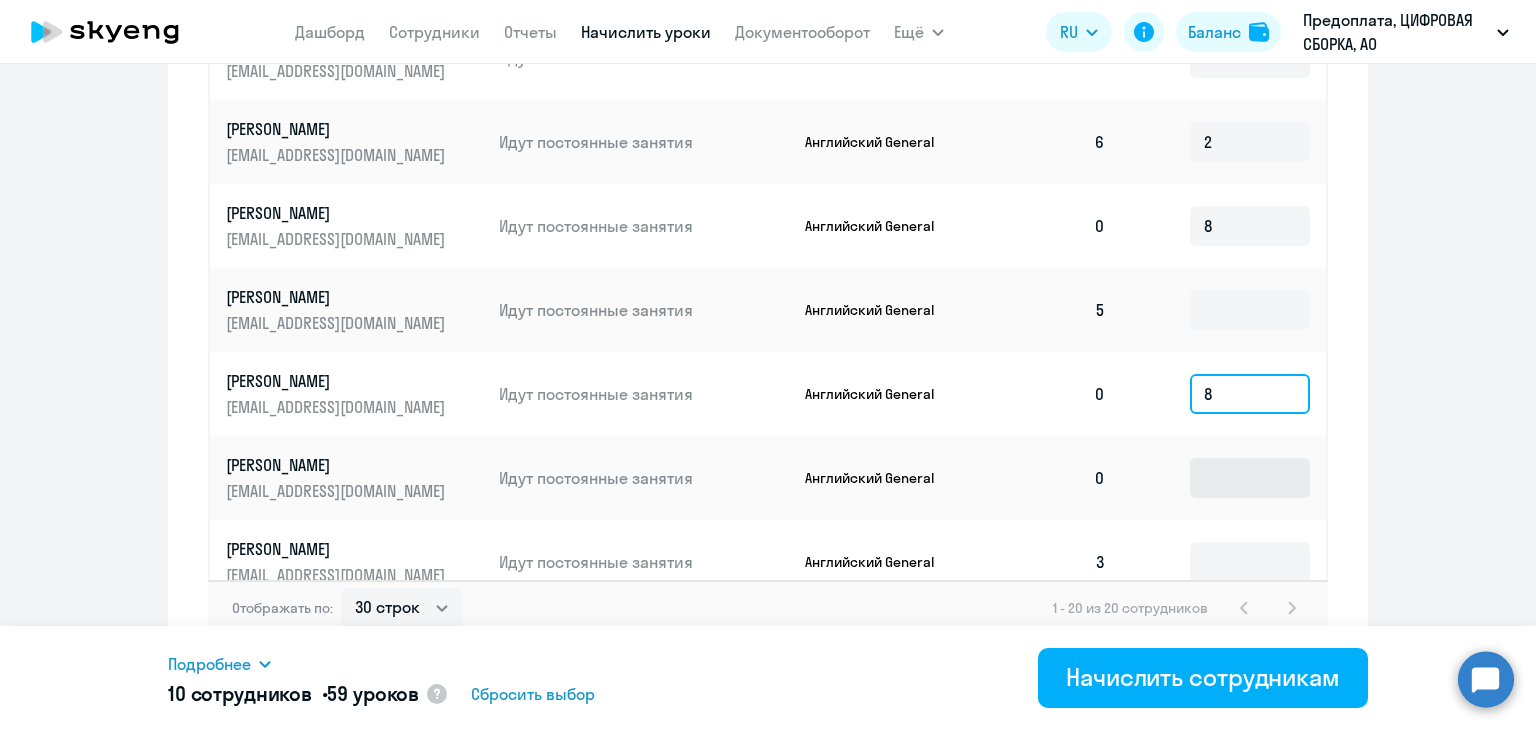 type on "8" 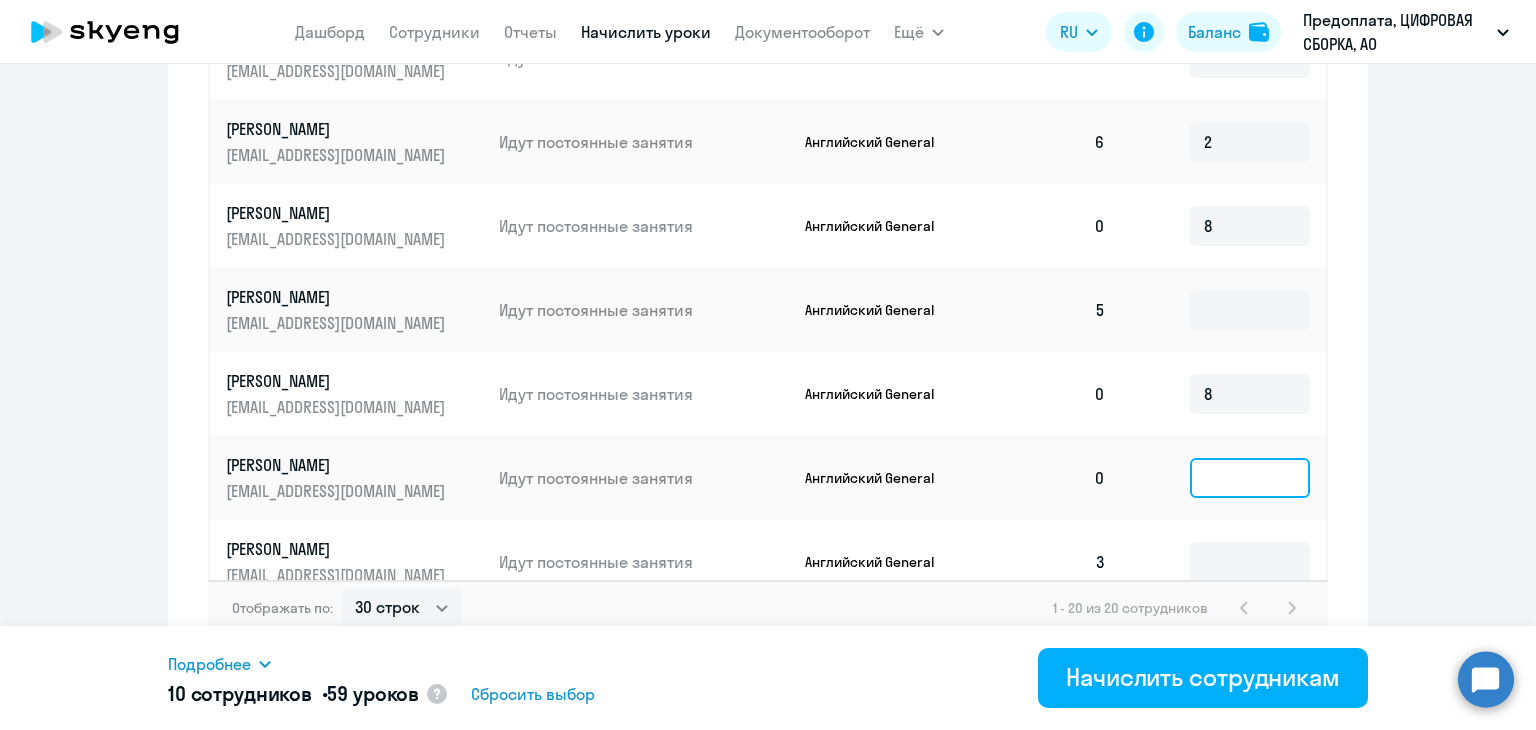 click 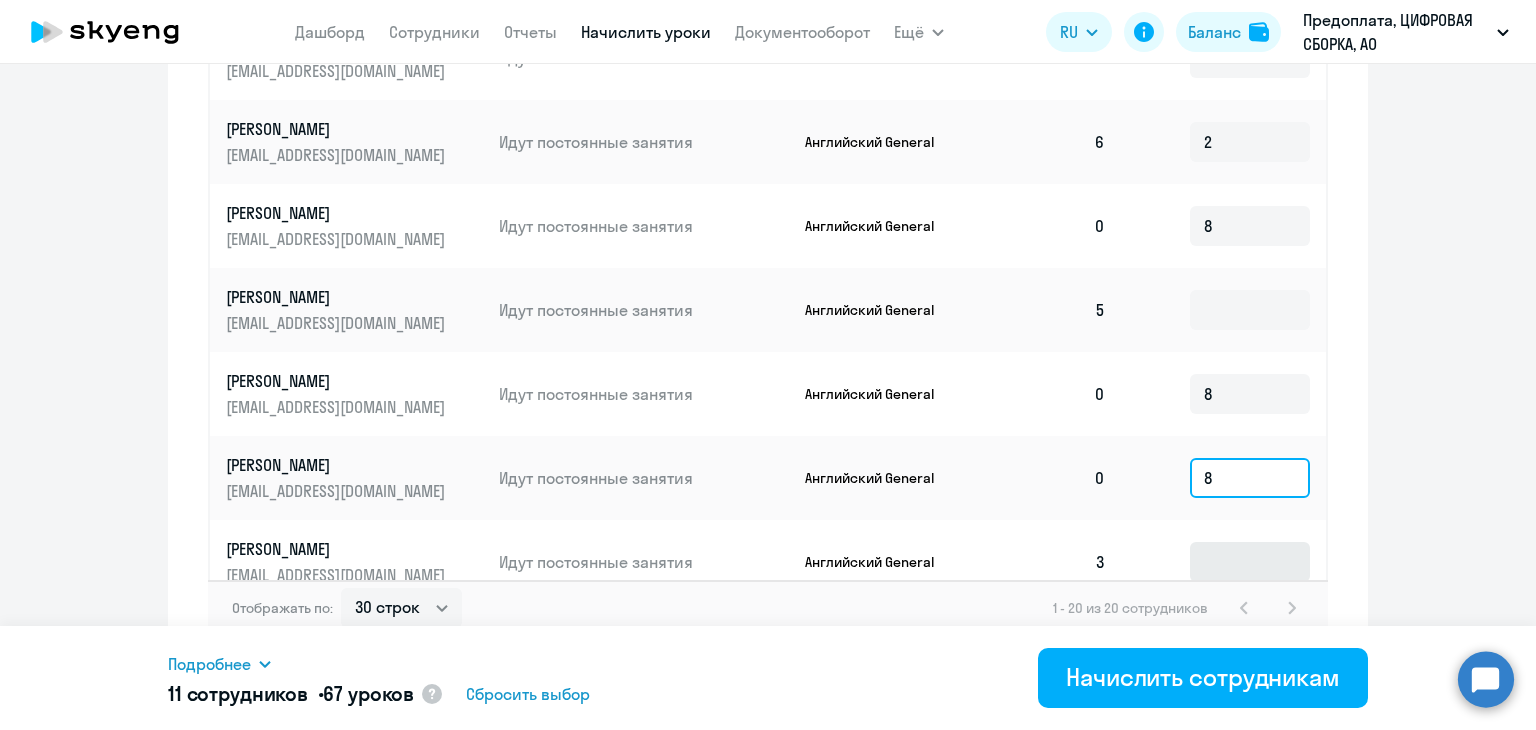 type on "8" 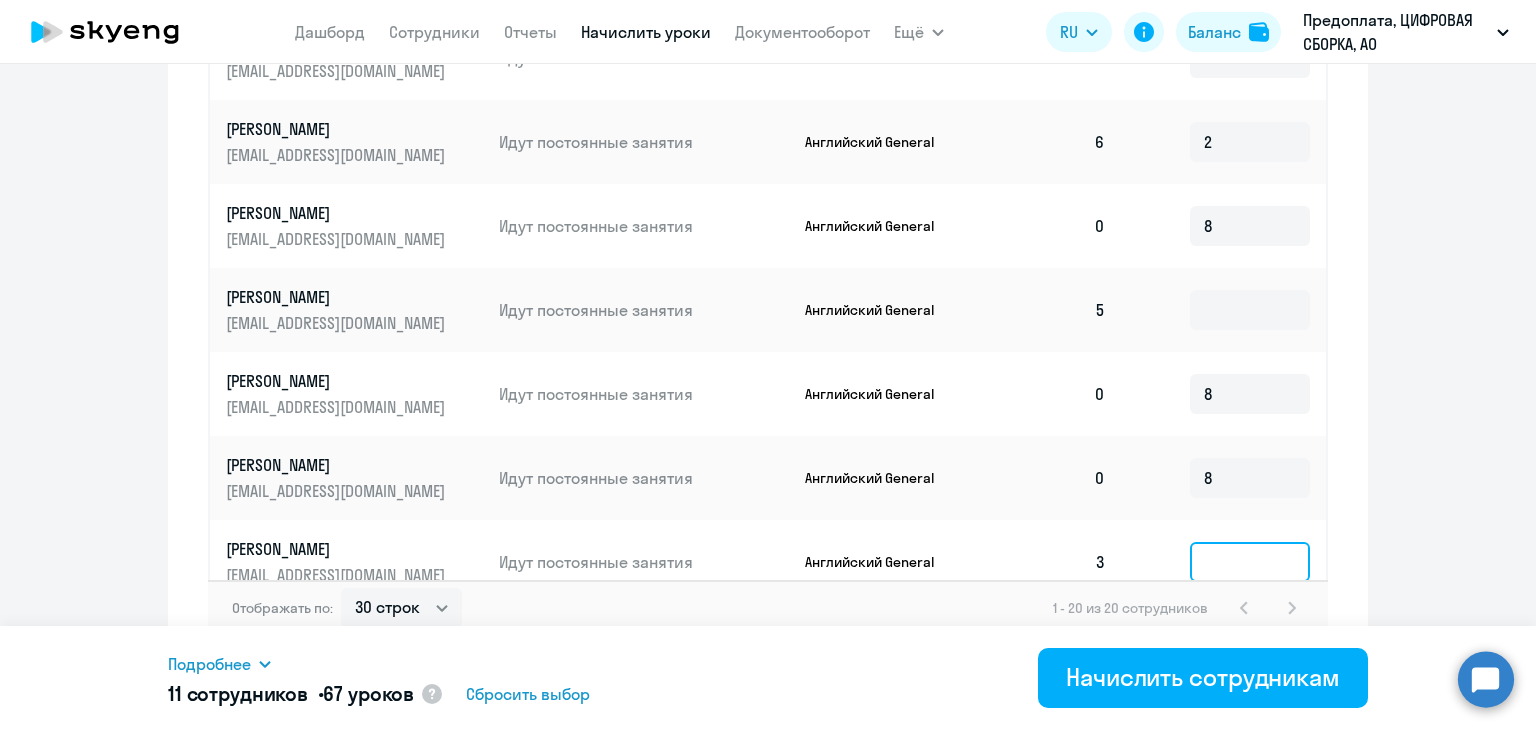 click 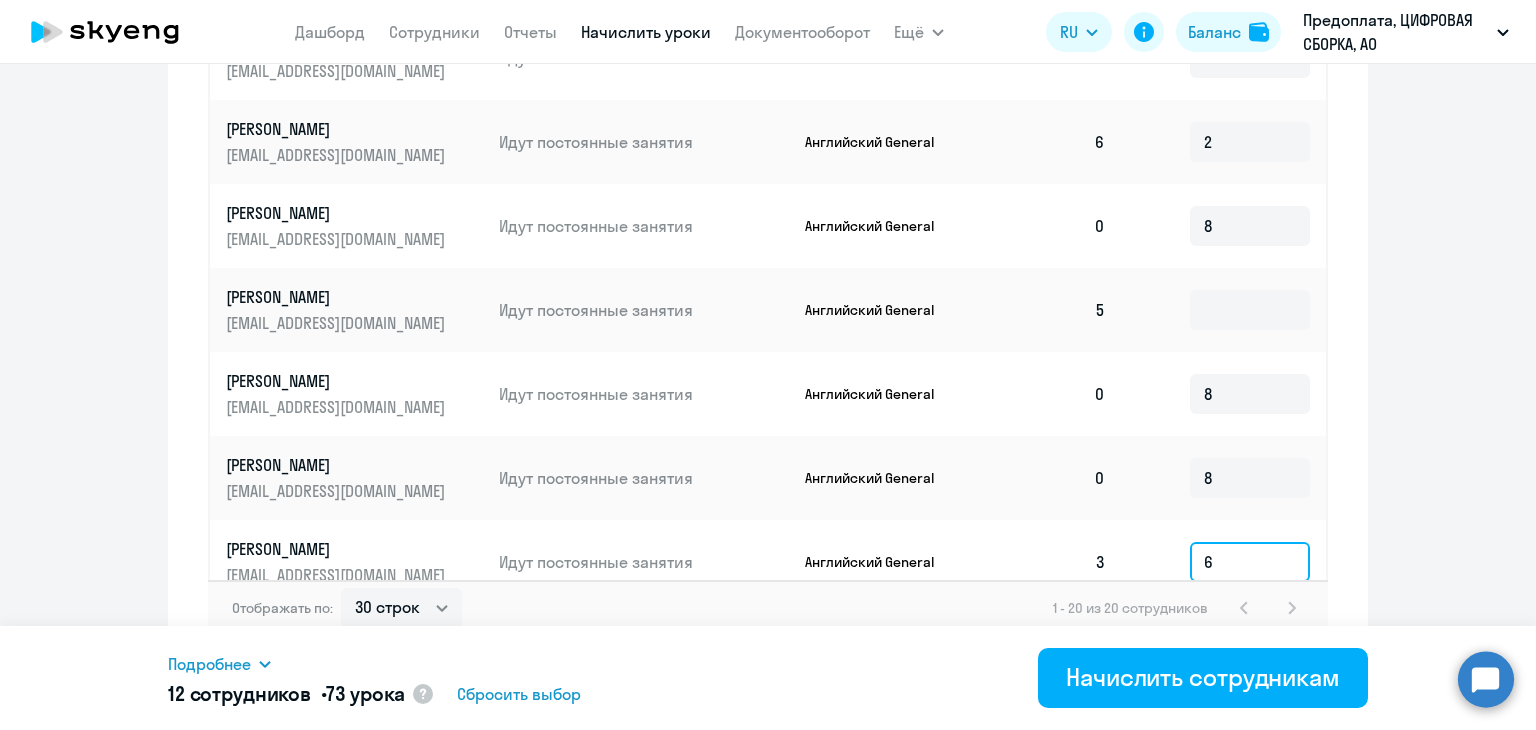scroll, scrollTop: 600, scrollLeft: 0, axis: vertical 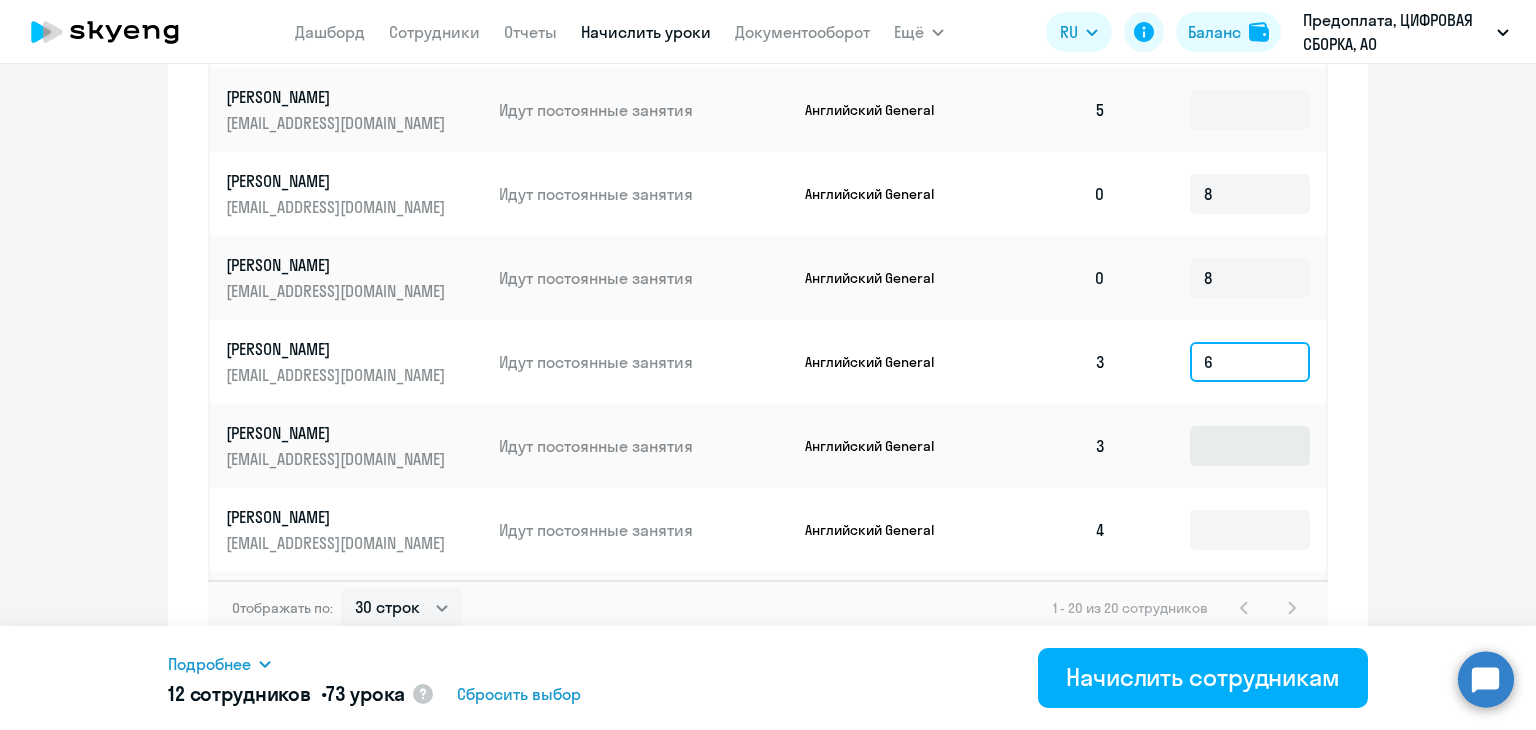 type on "6" 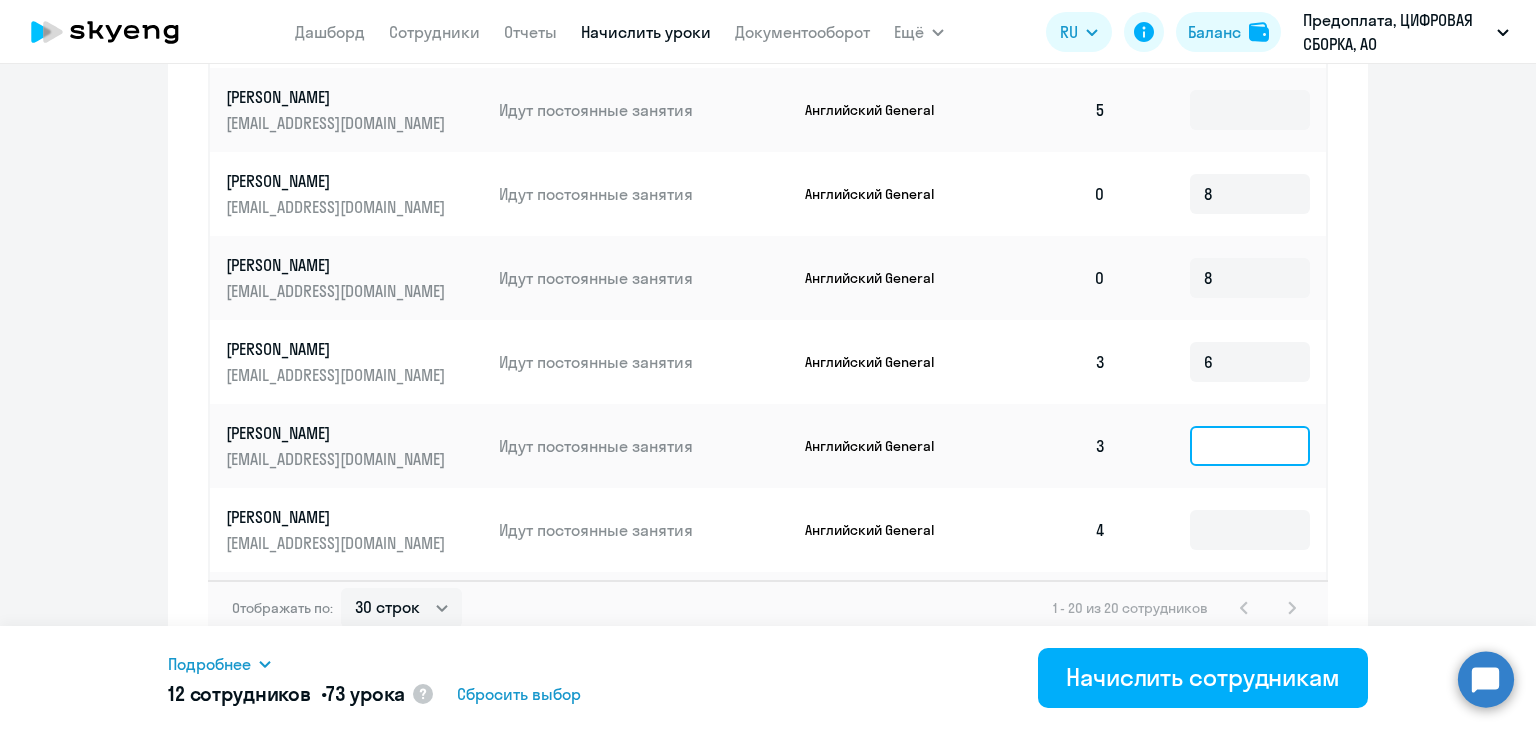 click 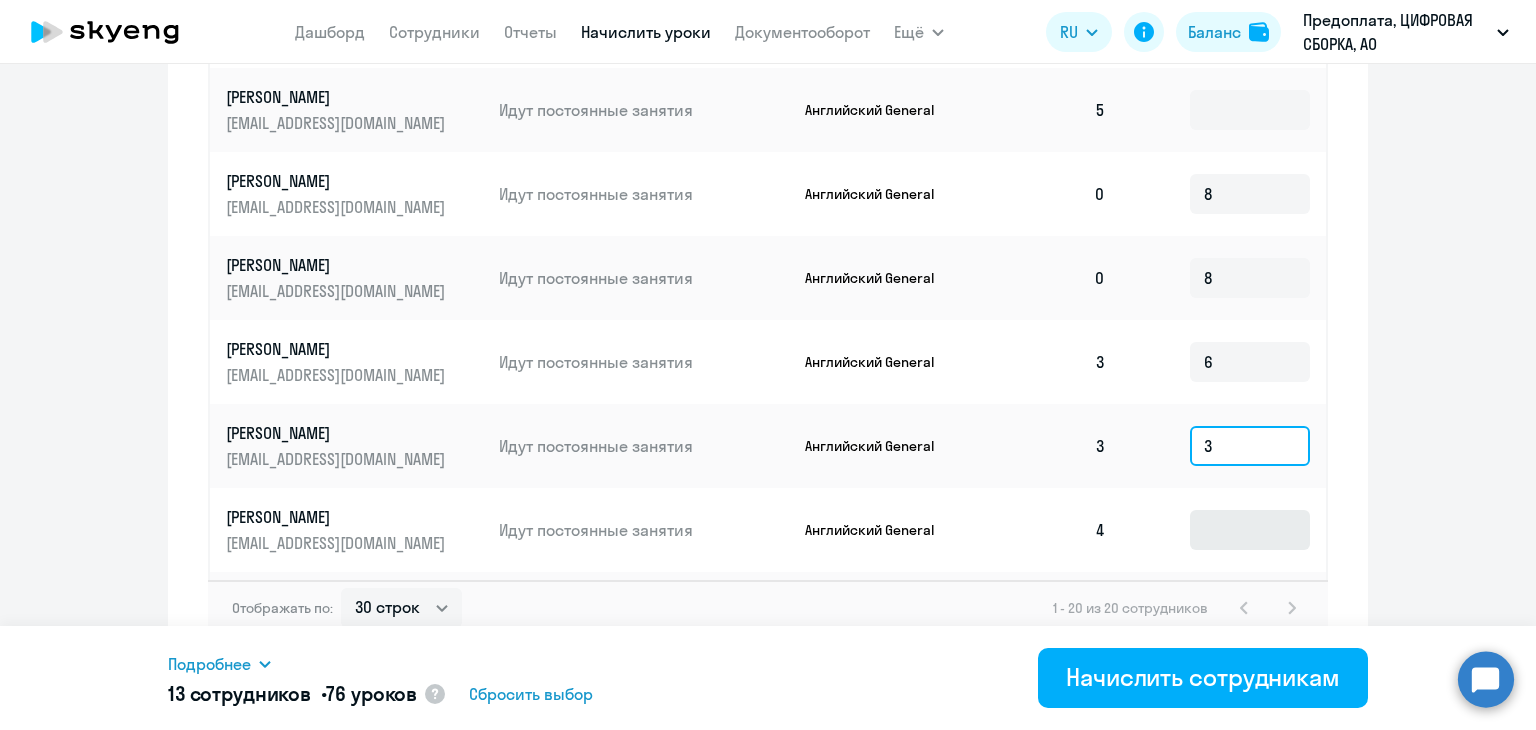 type on "3" 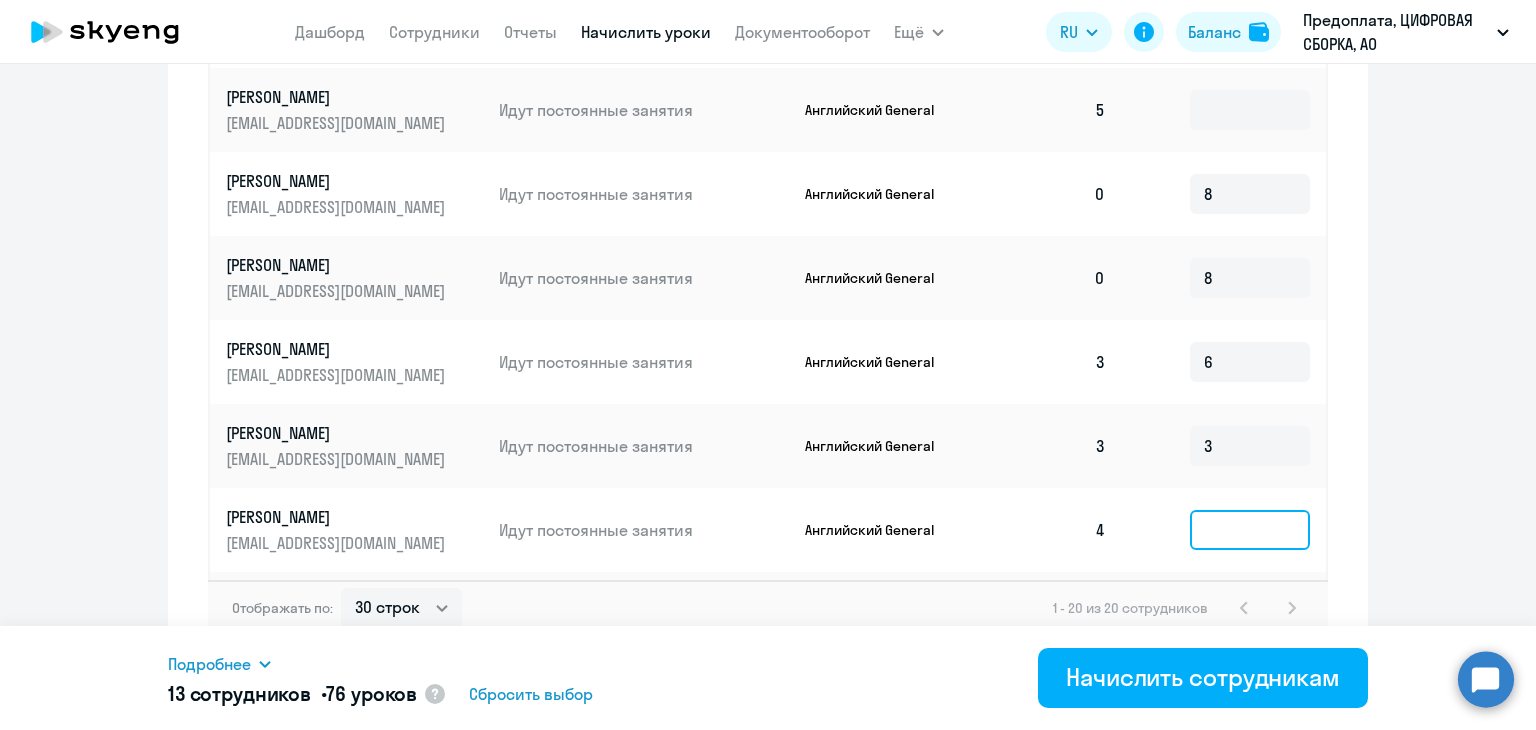 click 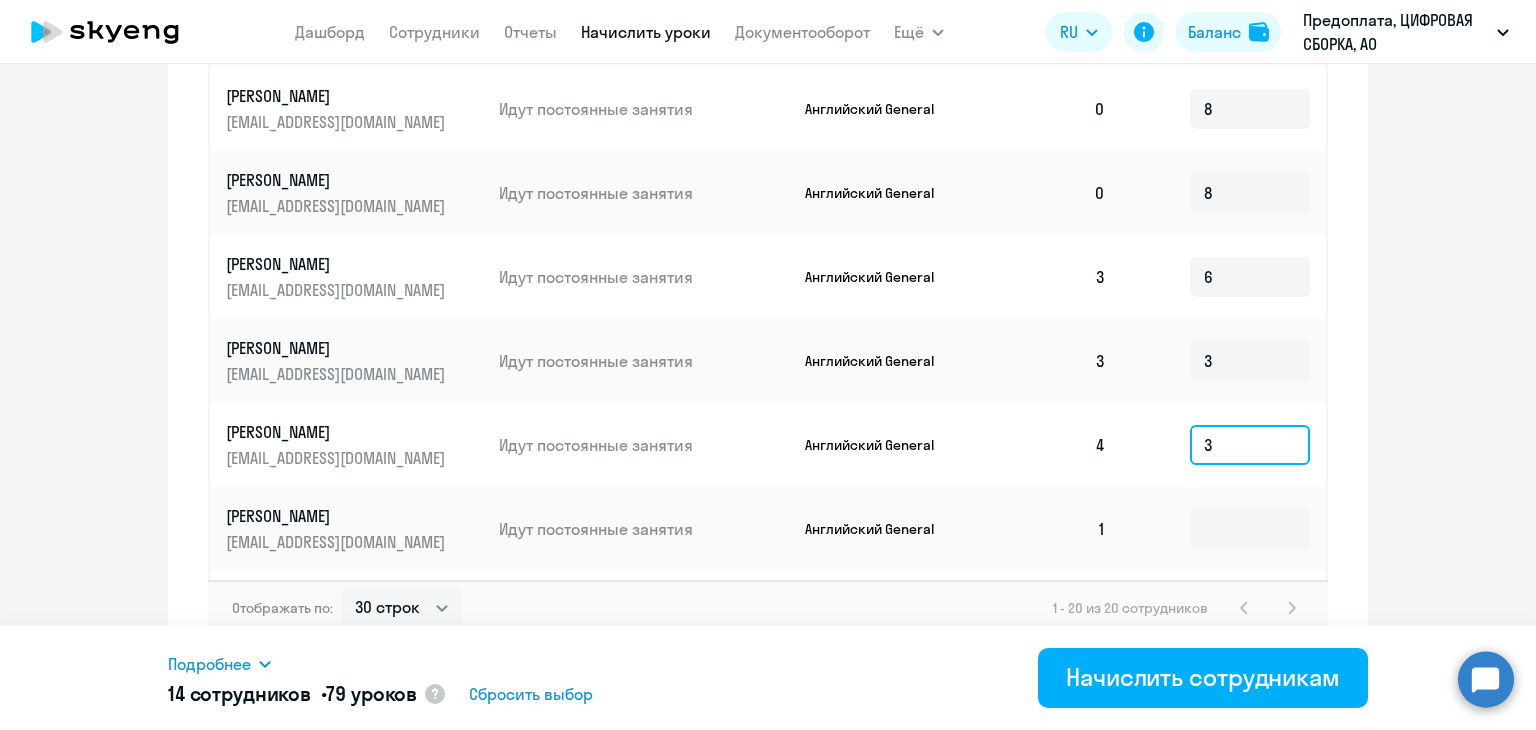 scroll, scrollTop: 800, scrollLeft: 0, axis: vertical 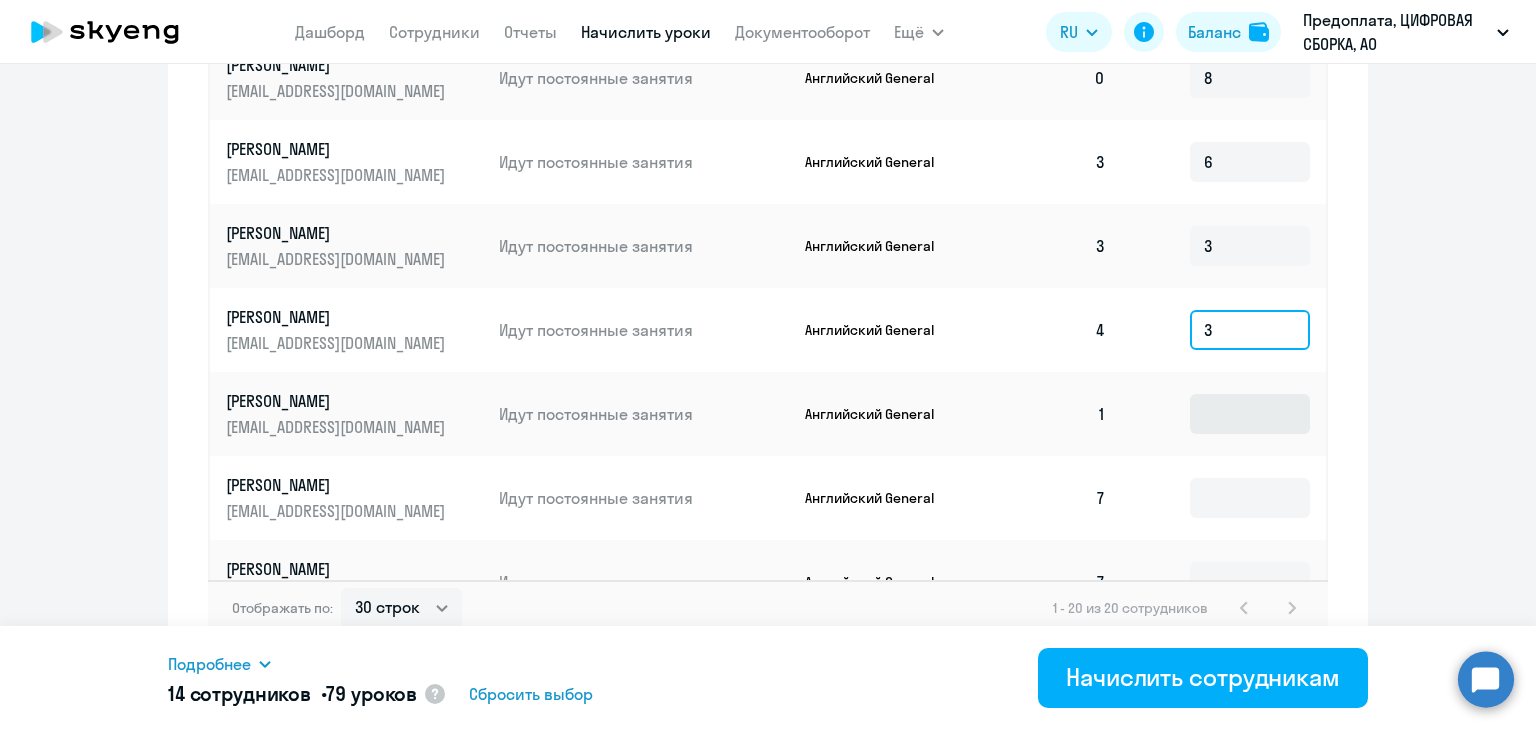 type on "3" 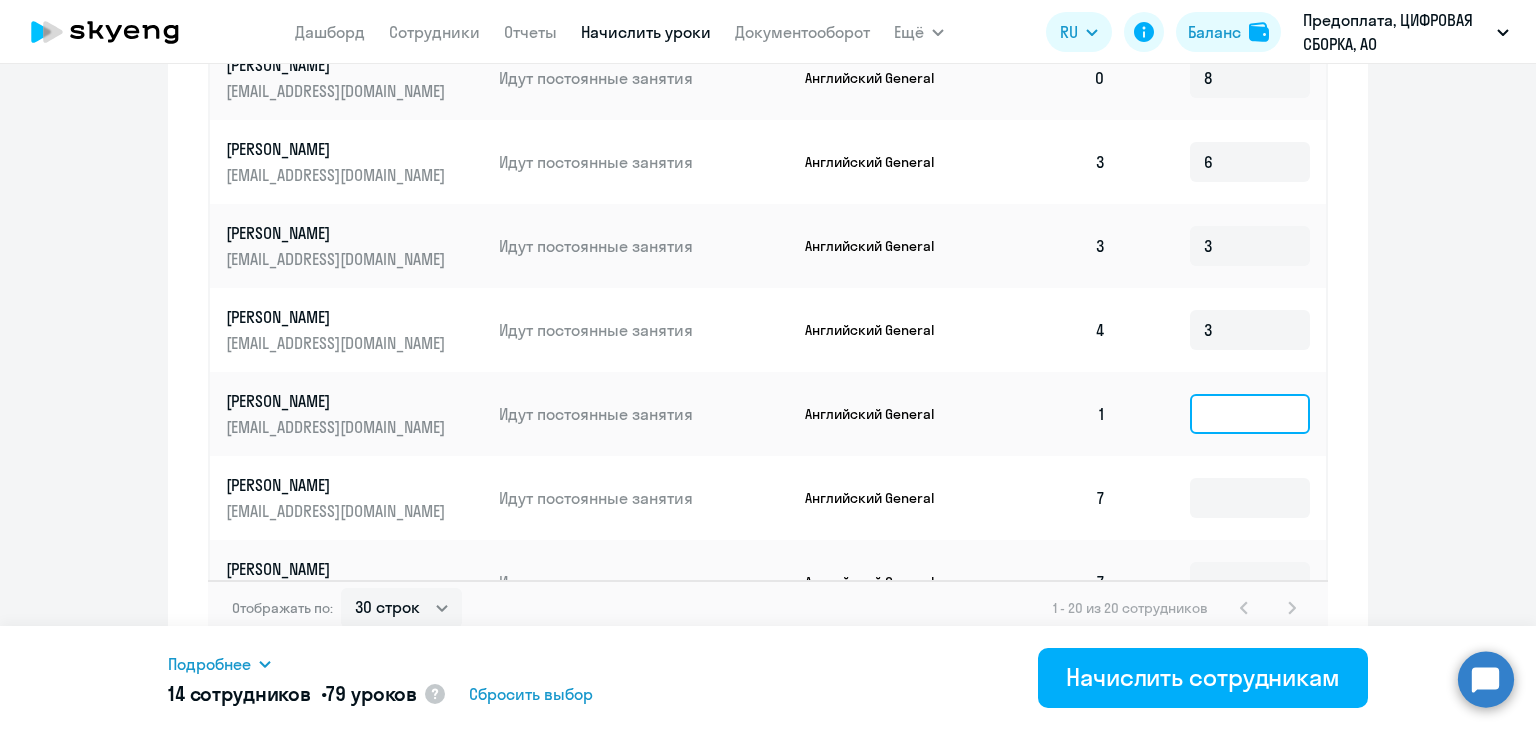click 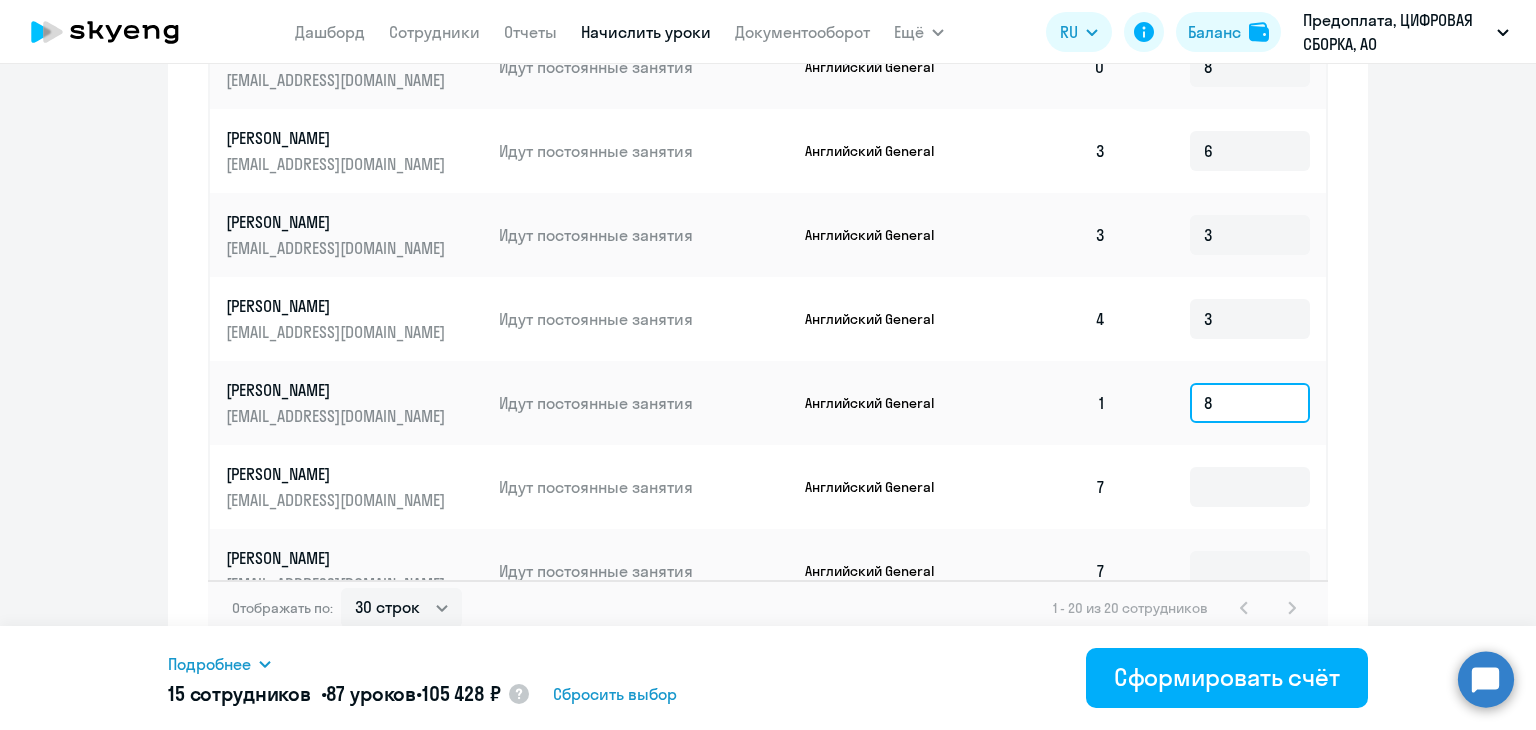 scroll, scrollTop: 822, scrollLeft: 0, axis: vertical 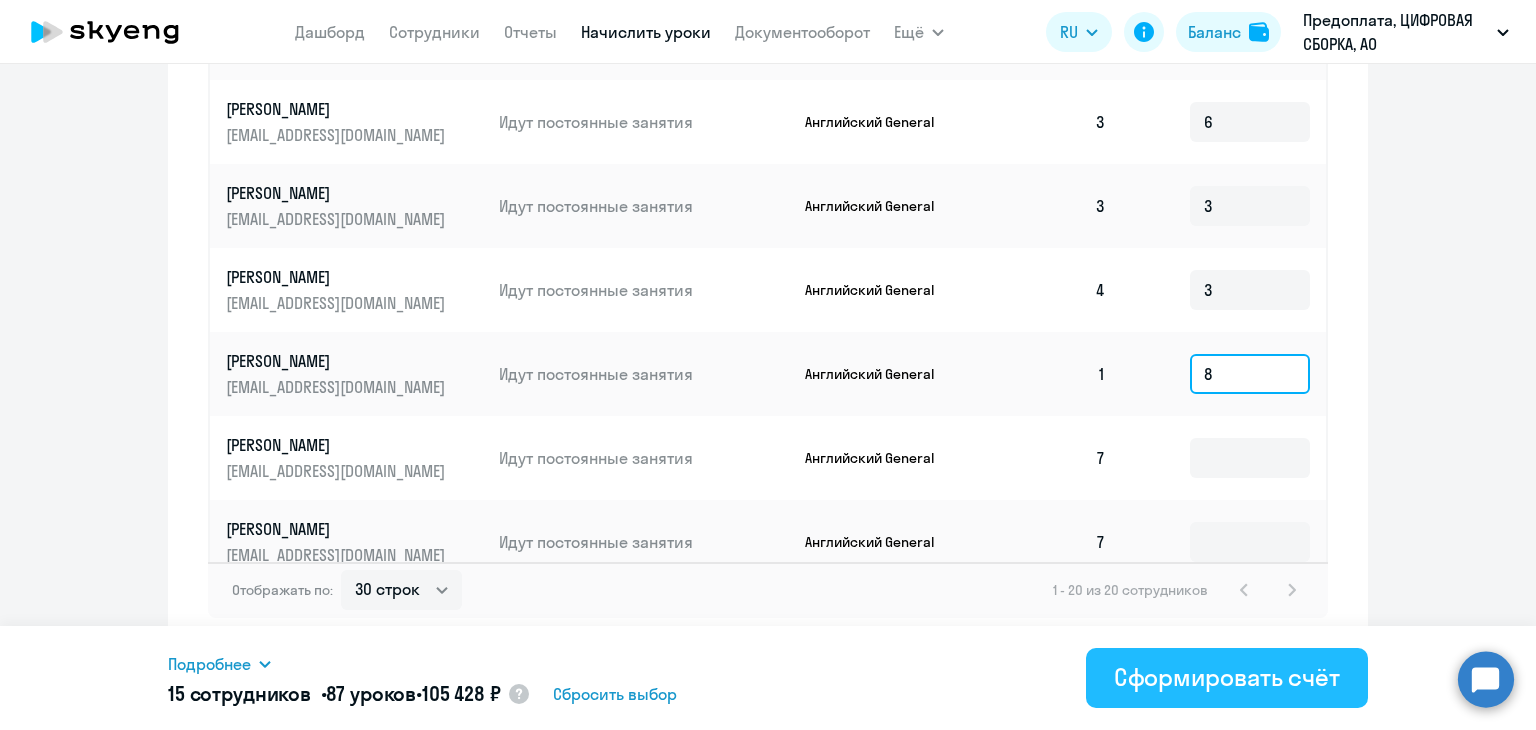 type on "8" 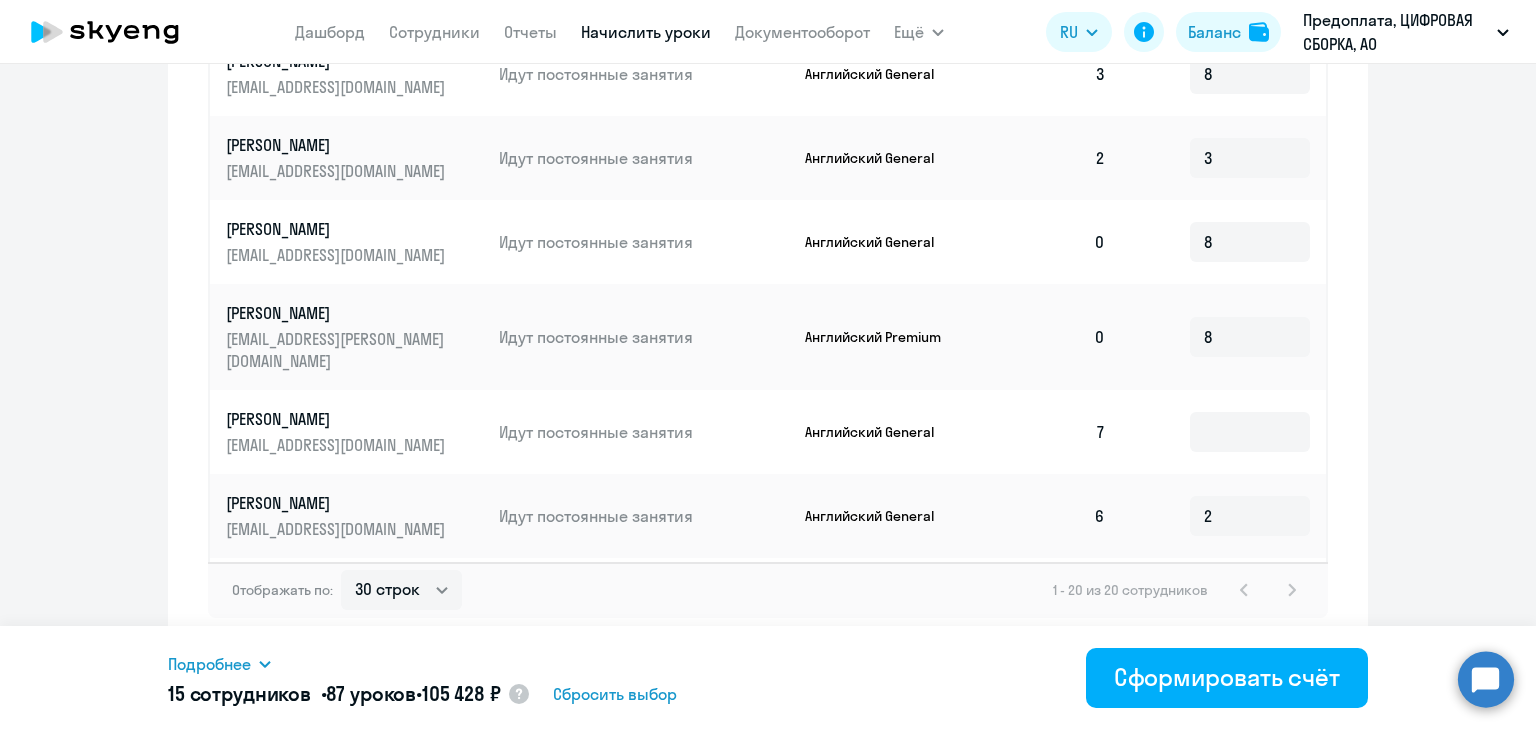 scroll, scrollTop: 0, scrollLeft: 0, axis: both 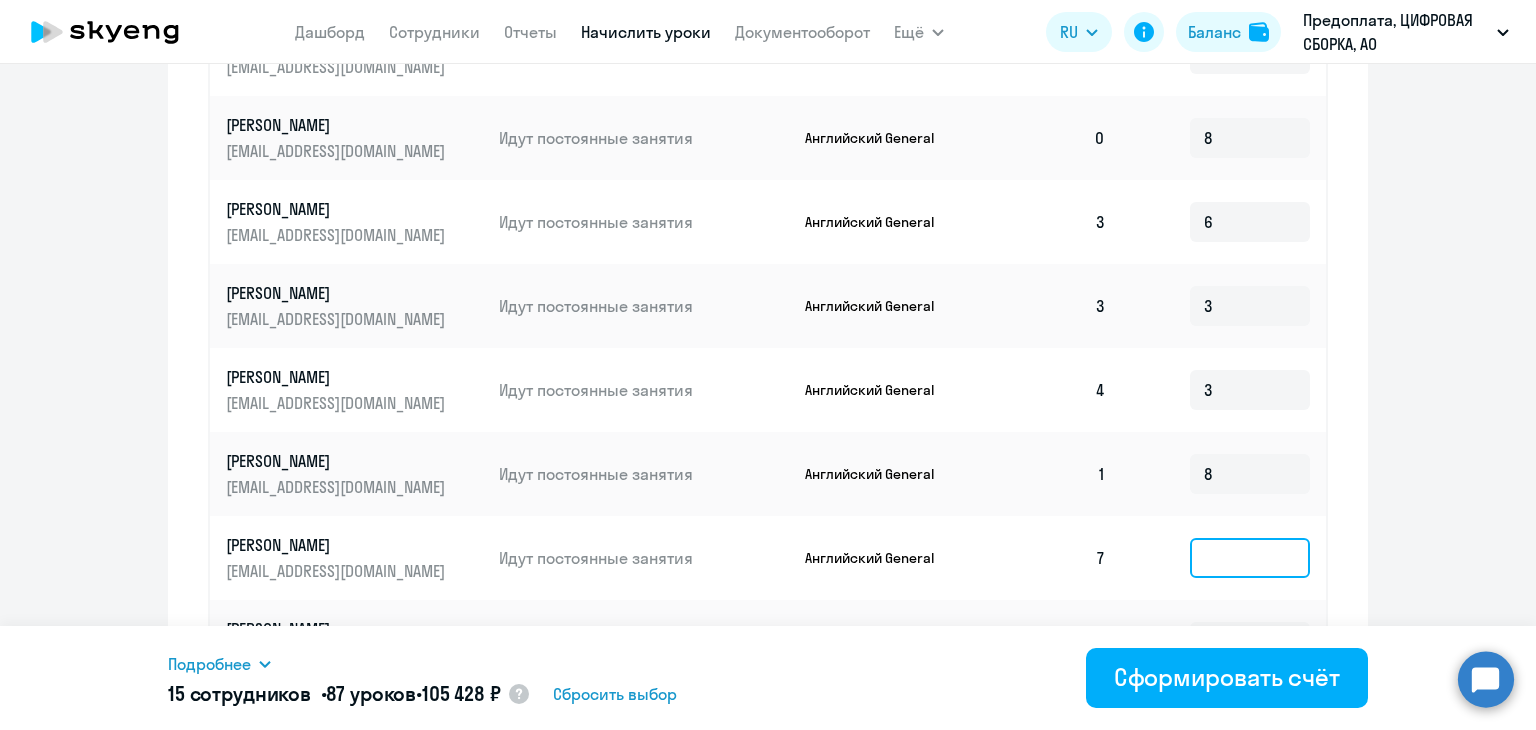click 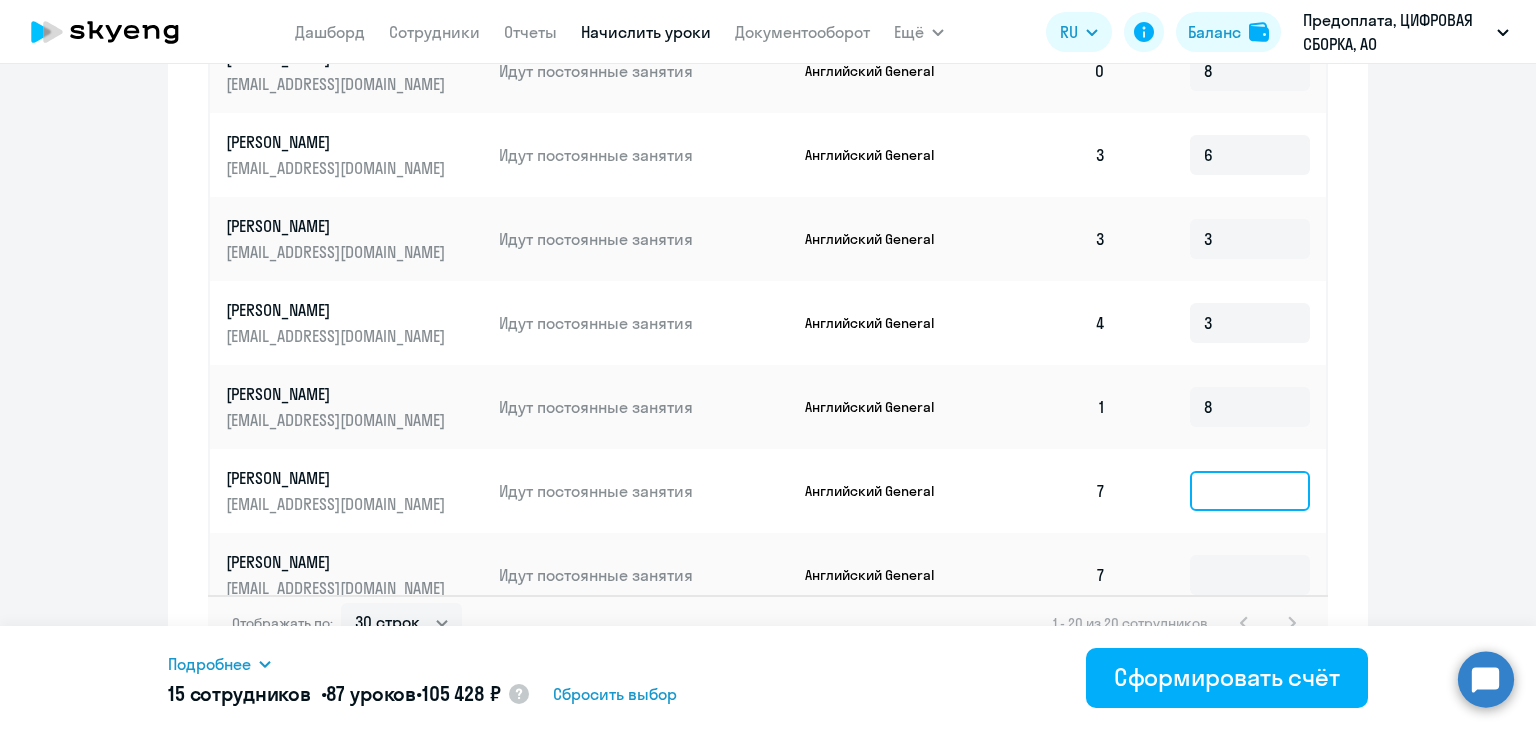 scroll, scrollTop: 1318, scrollLeft: 0, axis: vertical 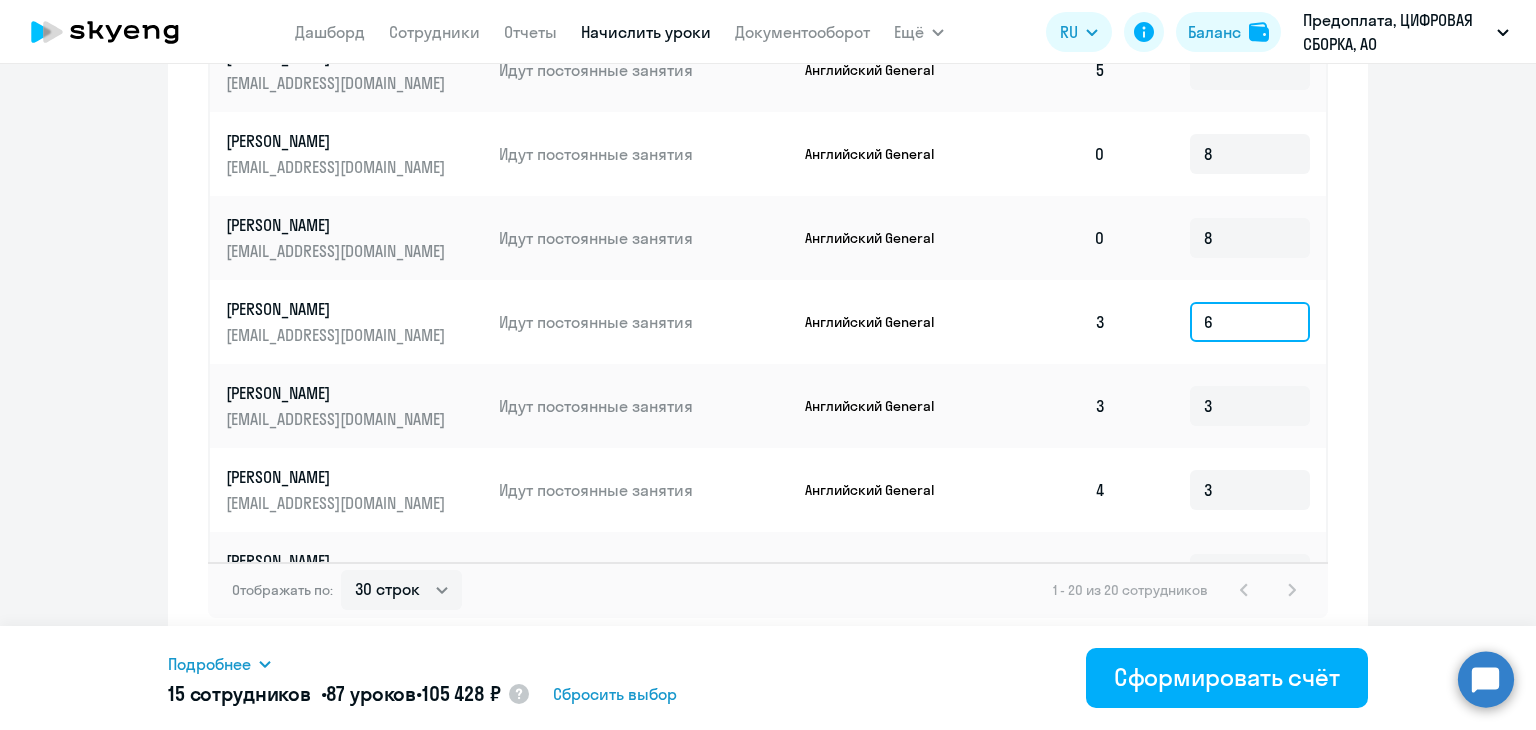 click on "6" 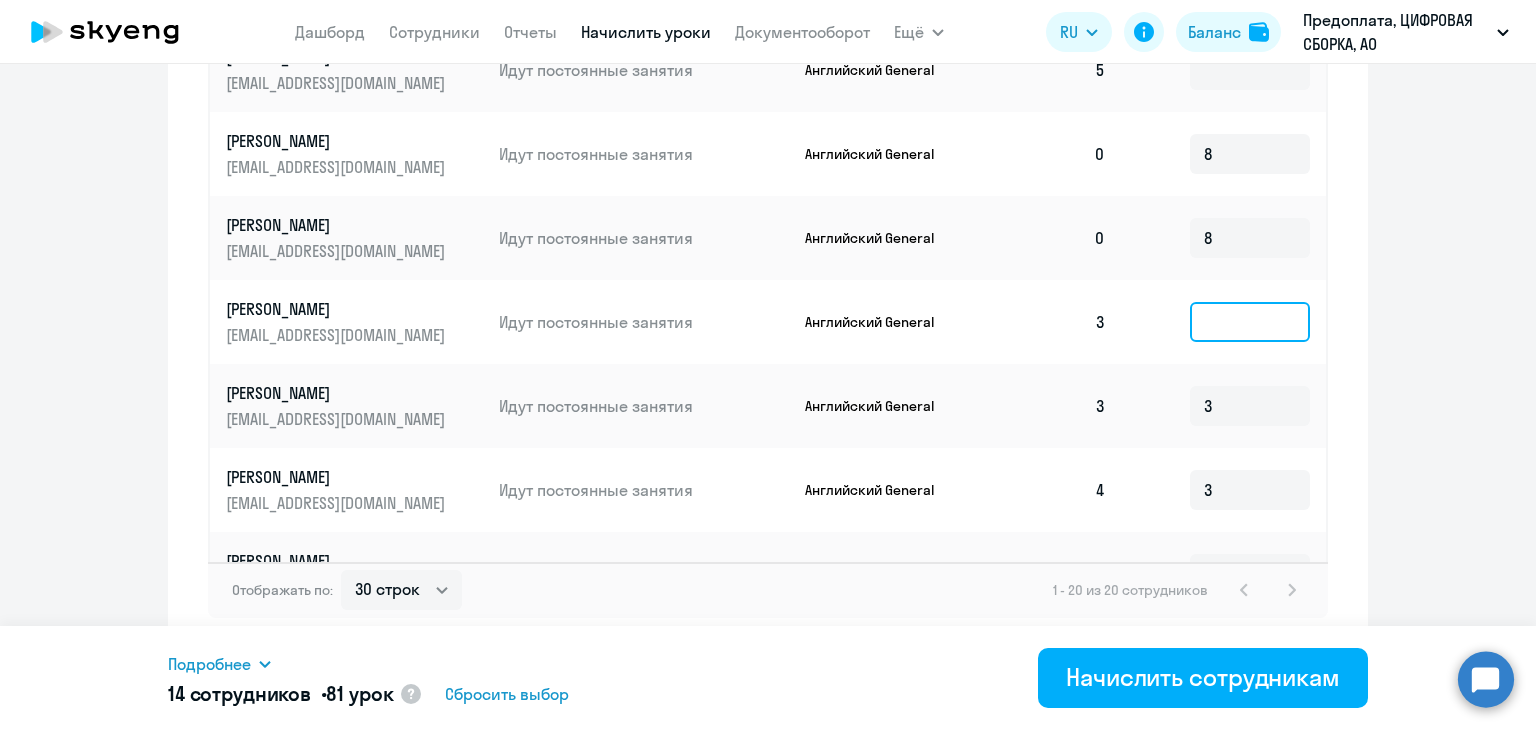 scroll, scrollTop: 822, scrollLeft: 0, axis: vertical 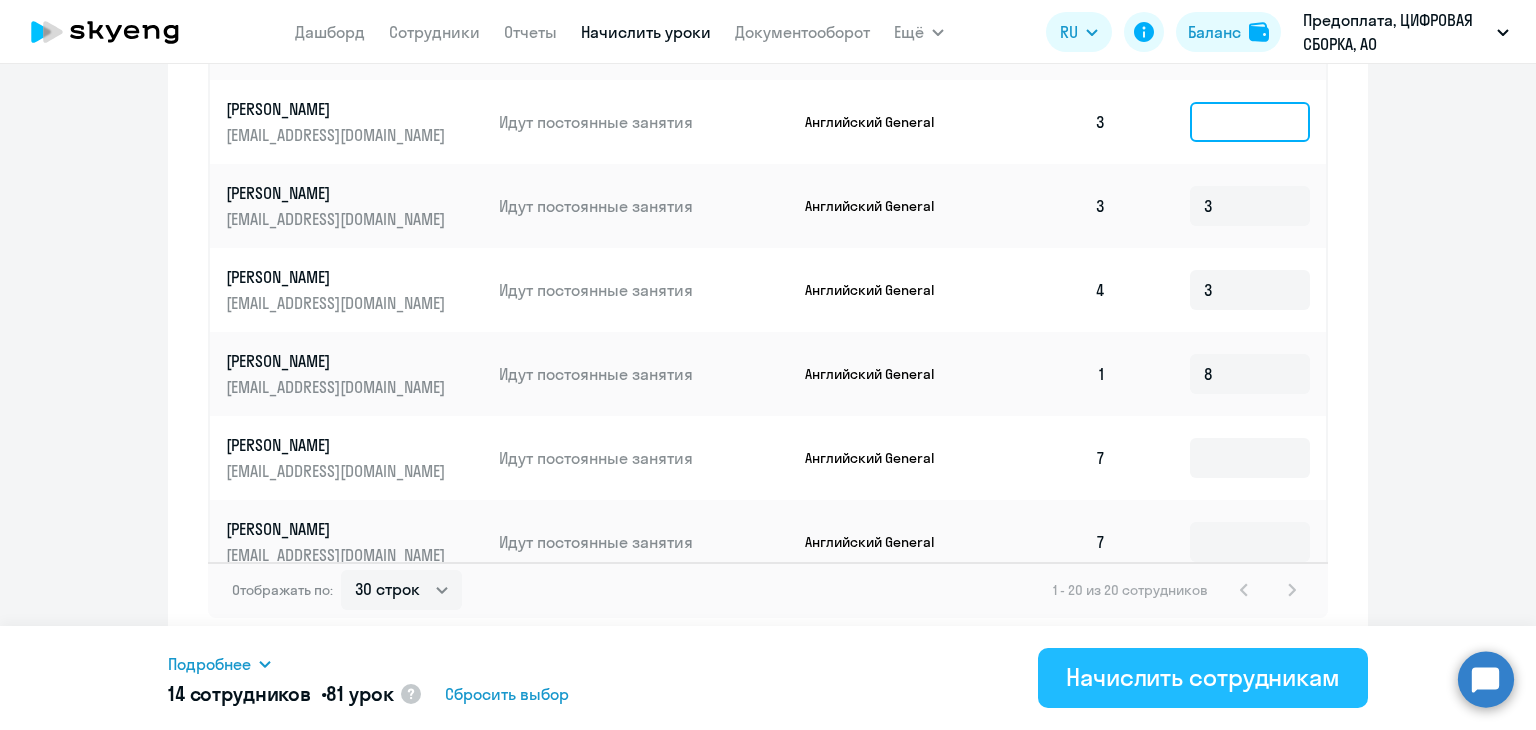 type 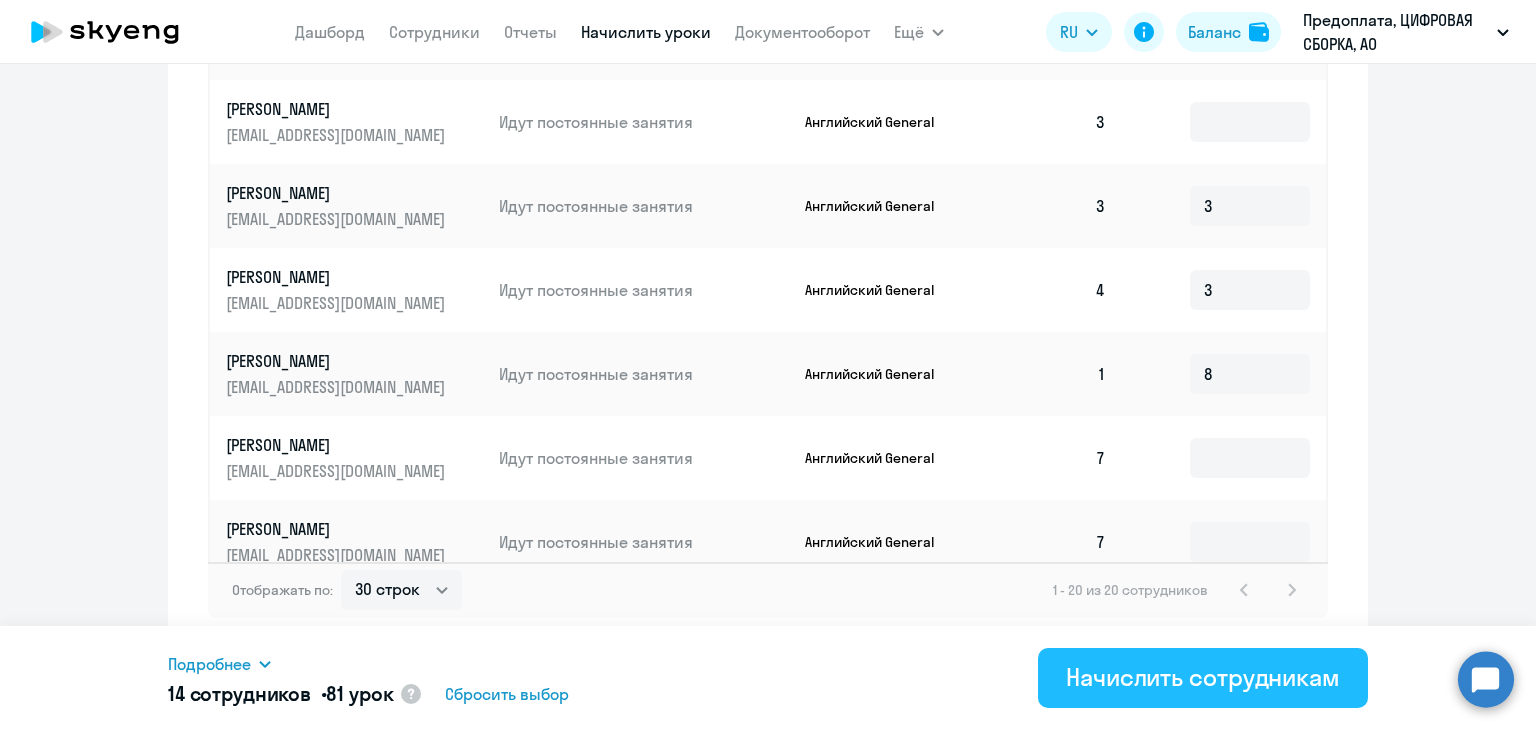 click on "Начислить сотрудникам" at bounding box center (1203, 677) 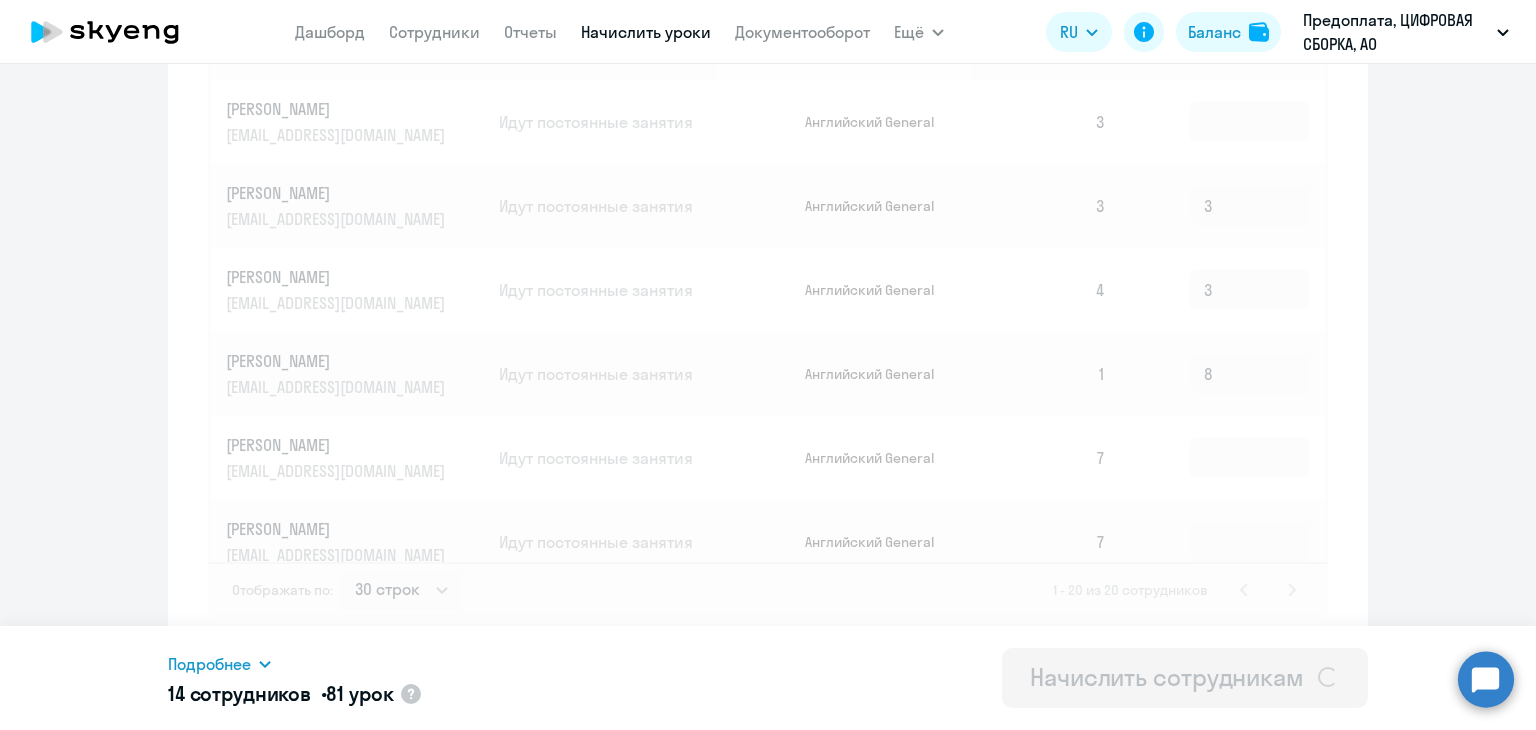 type 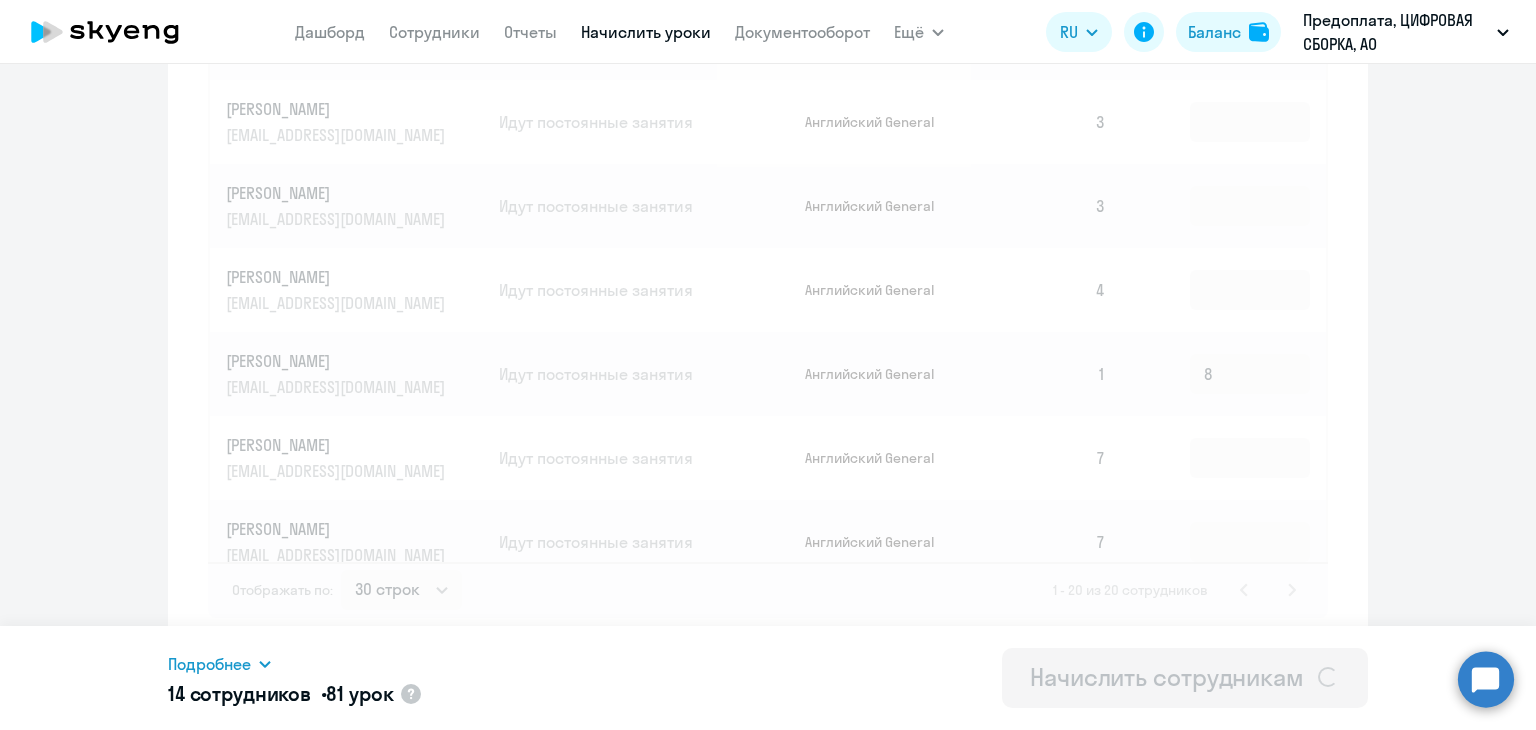 type 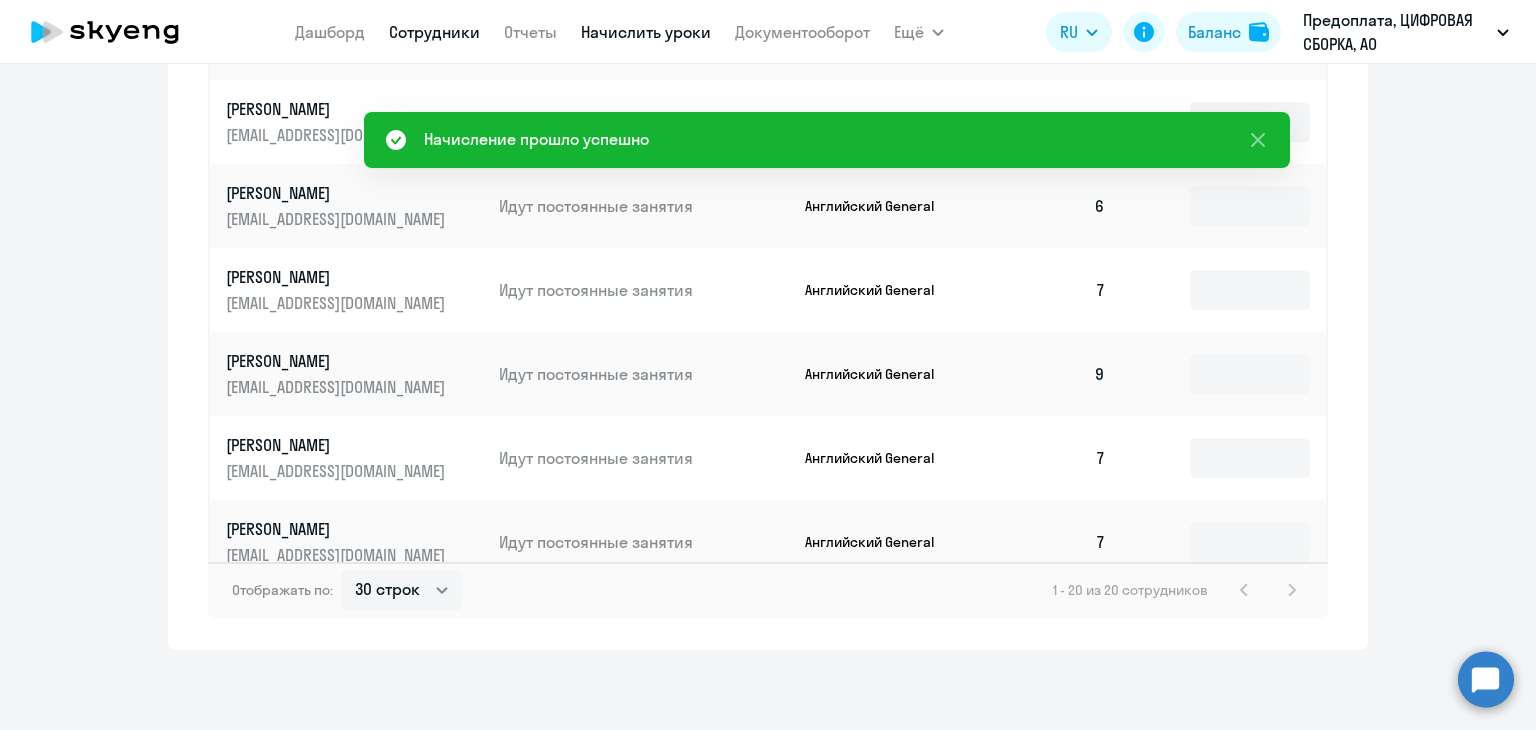 click on "Сотрудники" at bounding box center (434, 32) 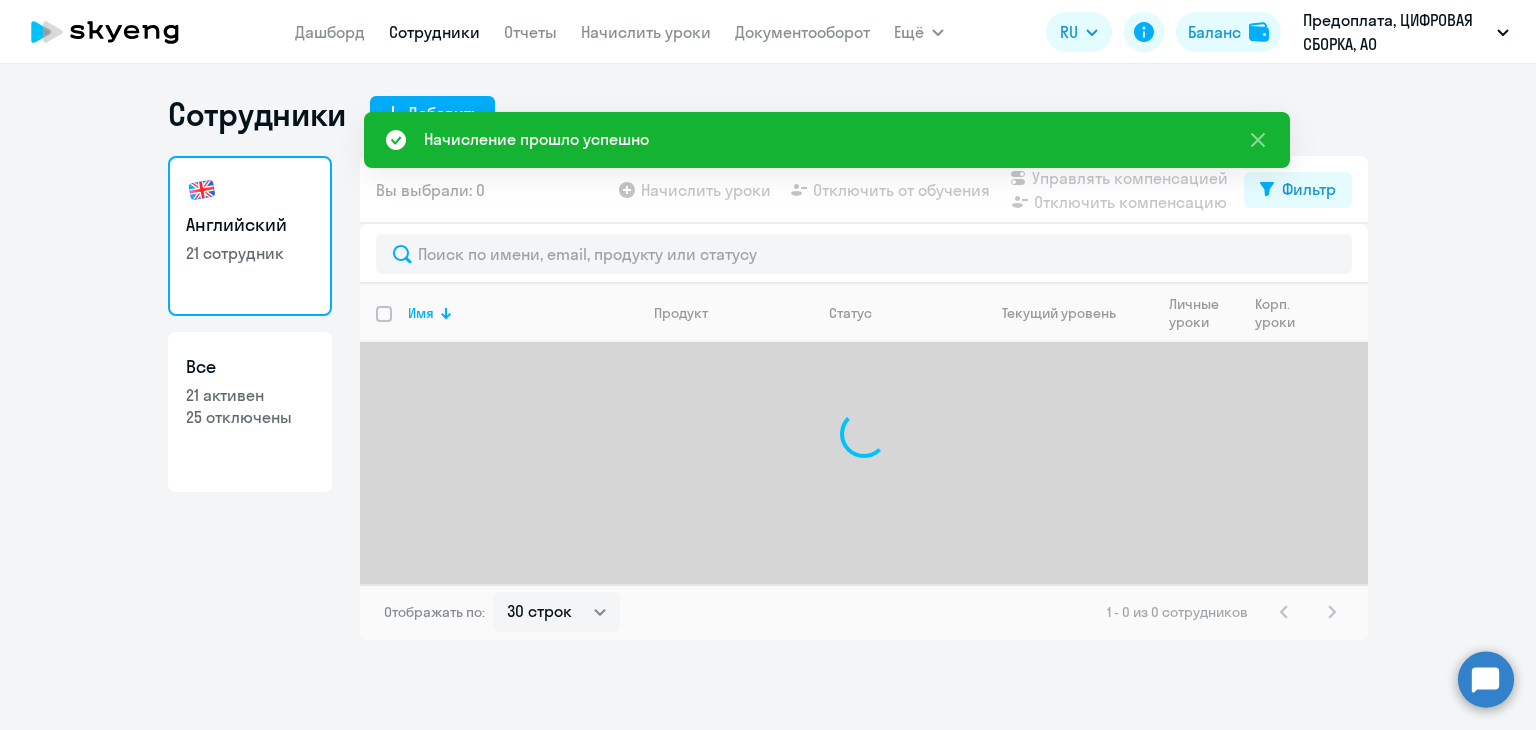 scroll, scrollTop: 0, scrollLeft: 0, axis: both 